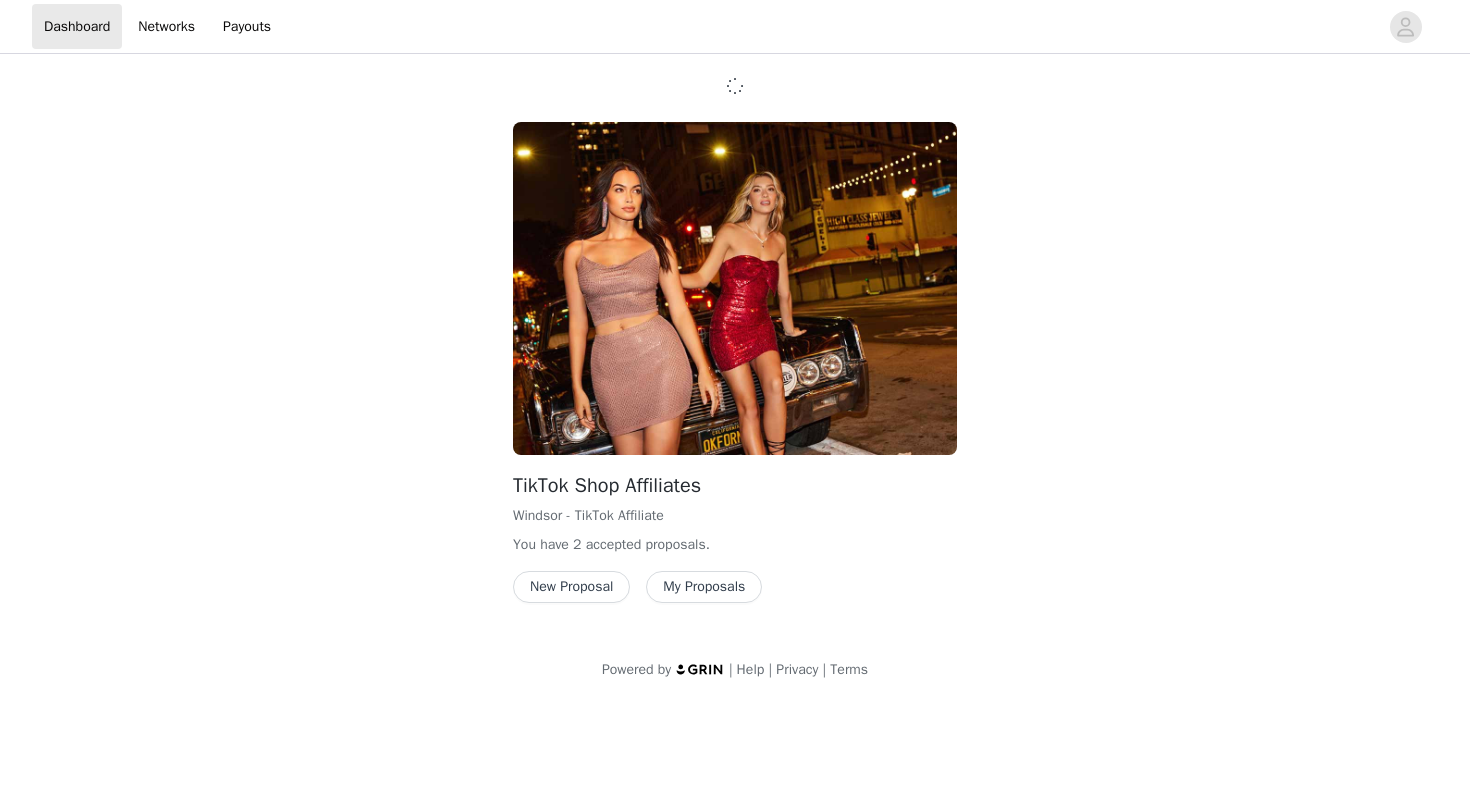 scroll, scrollTop: 0, scrollLeft: 0, axis: both 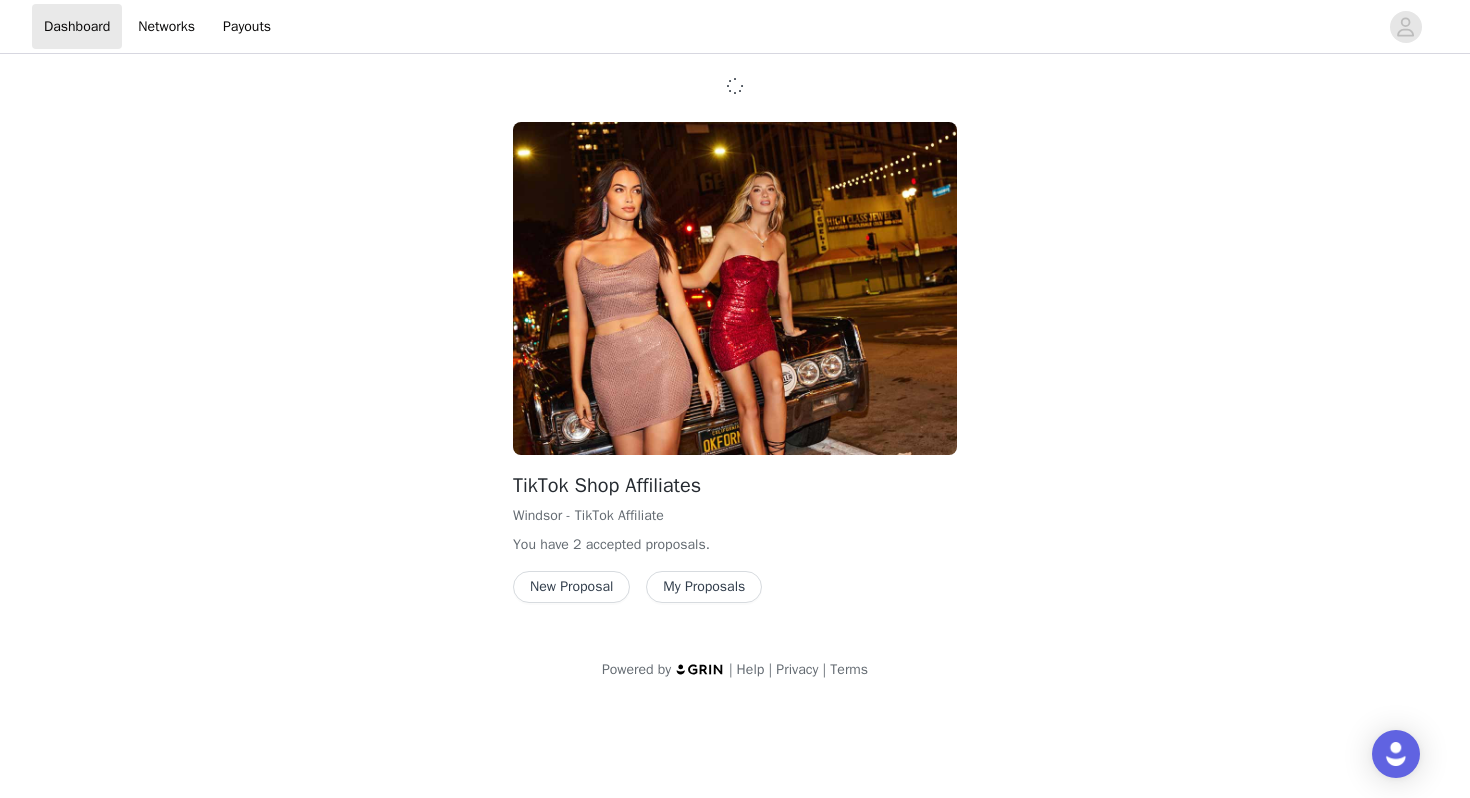click on "New Proposal" at bounding box center (571, 587) 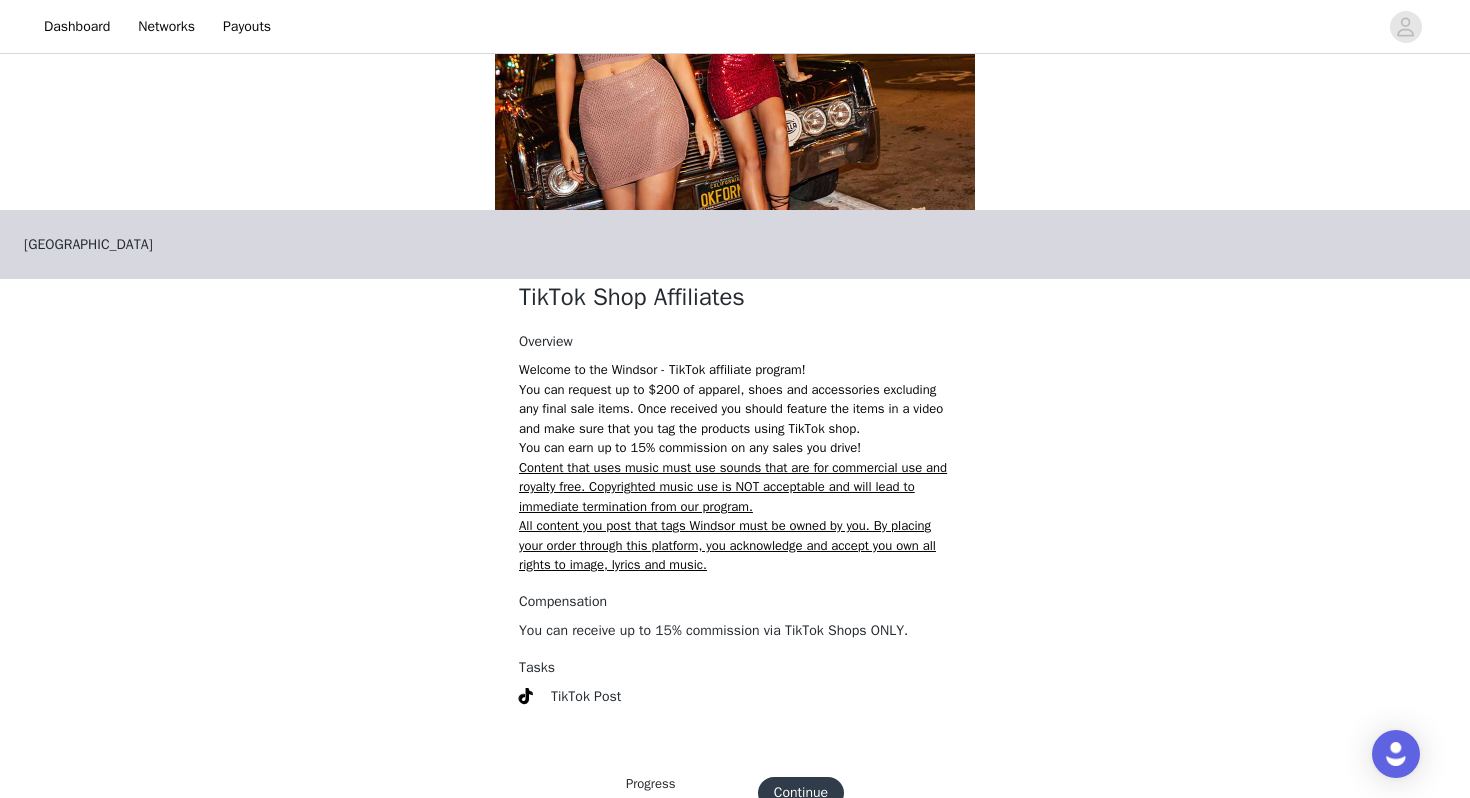scroll, scrollTop: 299, scrollLeft: 0, axis: vertical 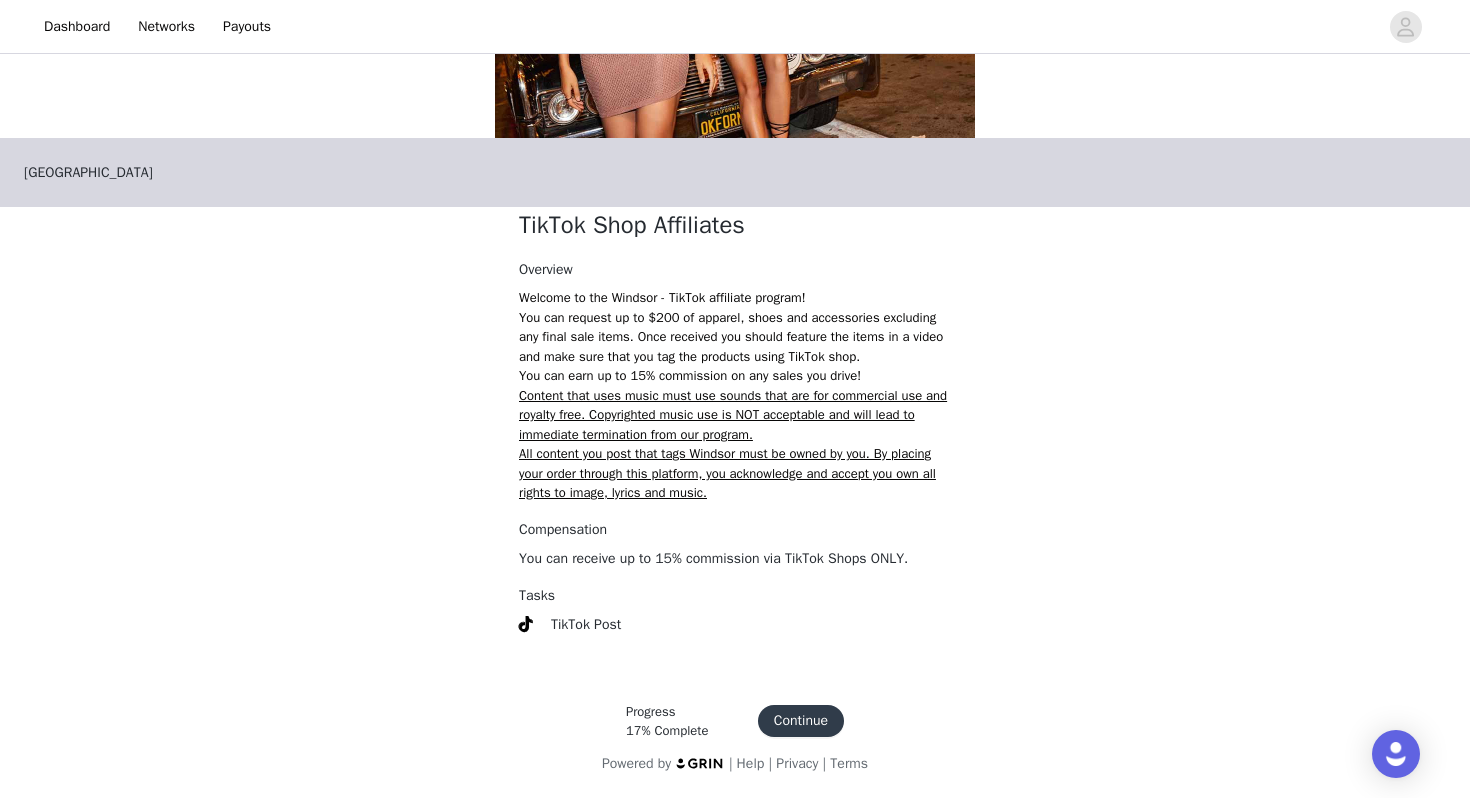 click on "Continue" at bounding box center (801, 721) 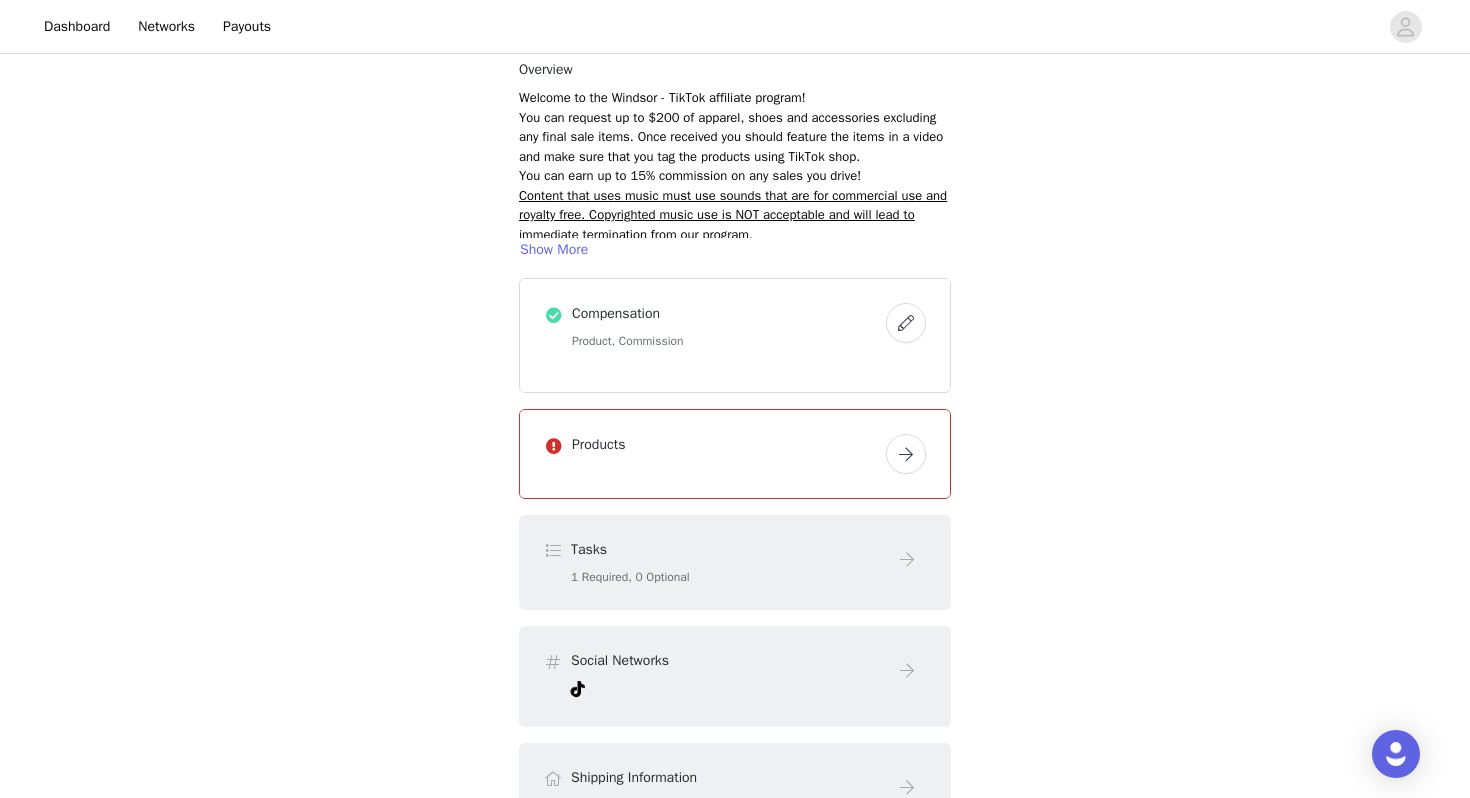 scroll, scrollTop: 194, scrollLeft: 0, axis: vertical 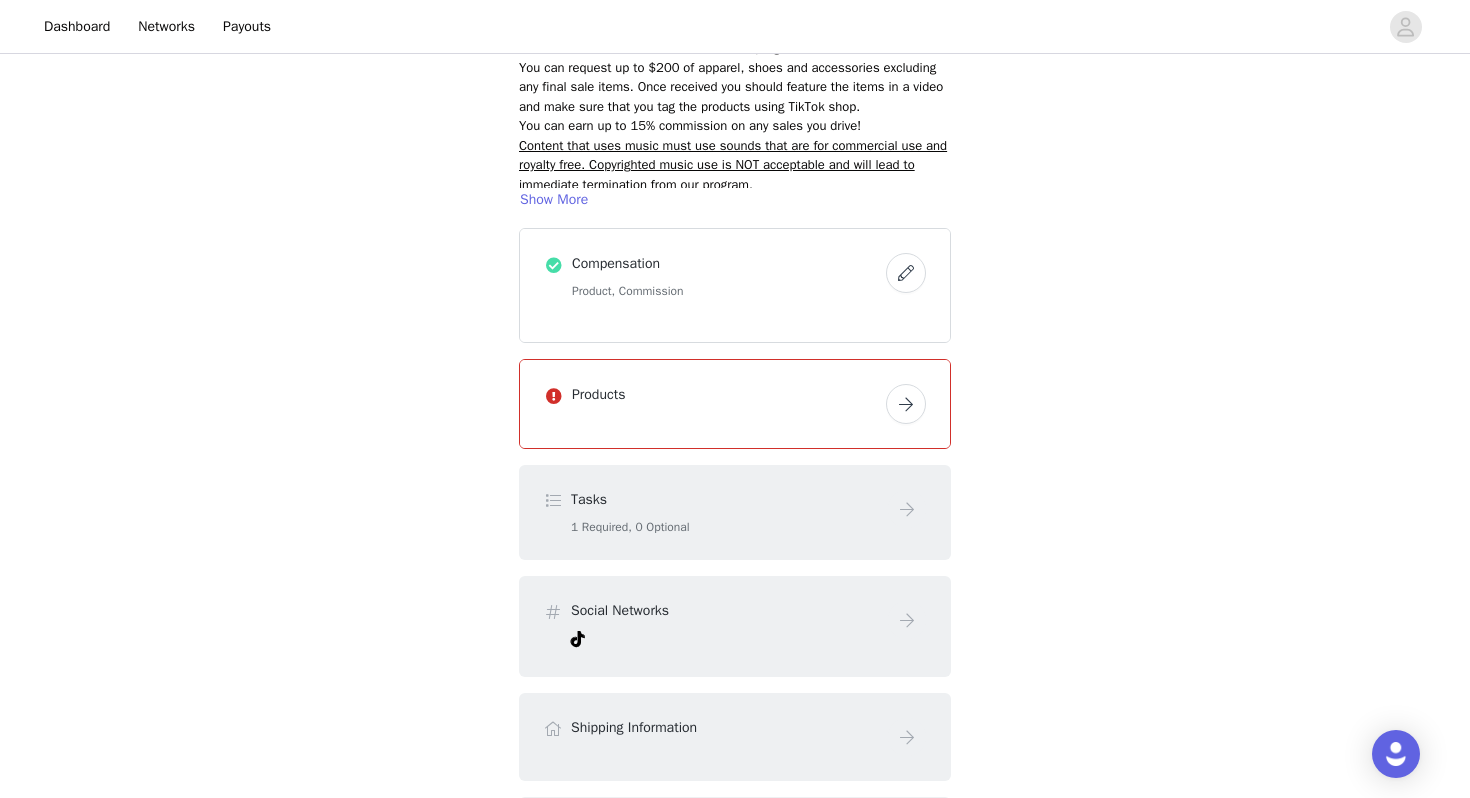click at bounding box center [906, 273] 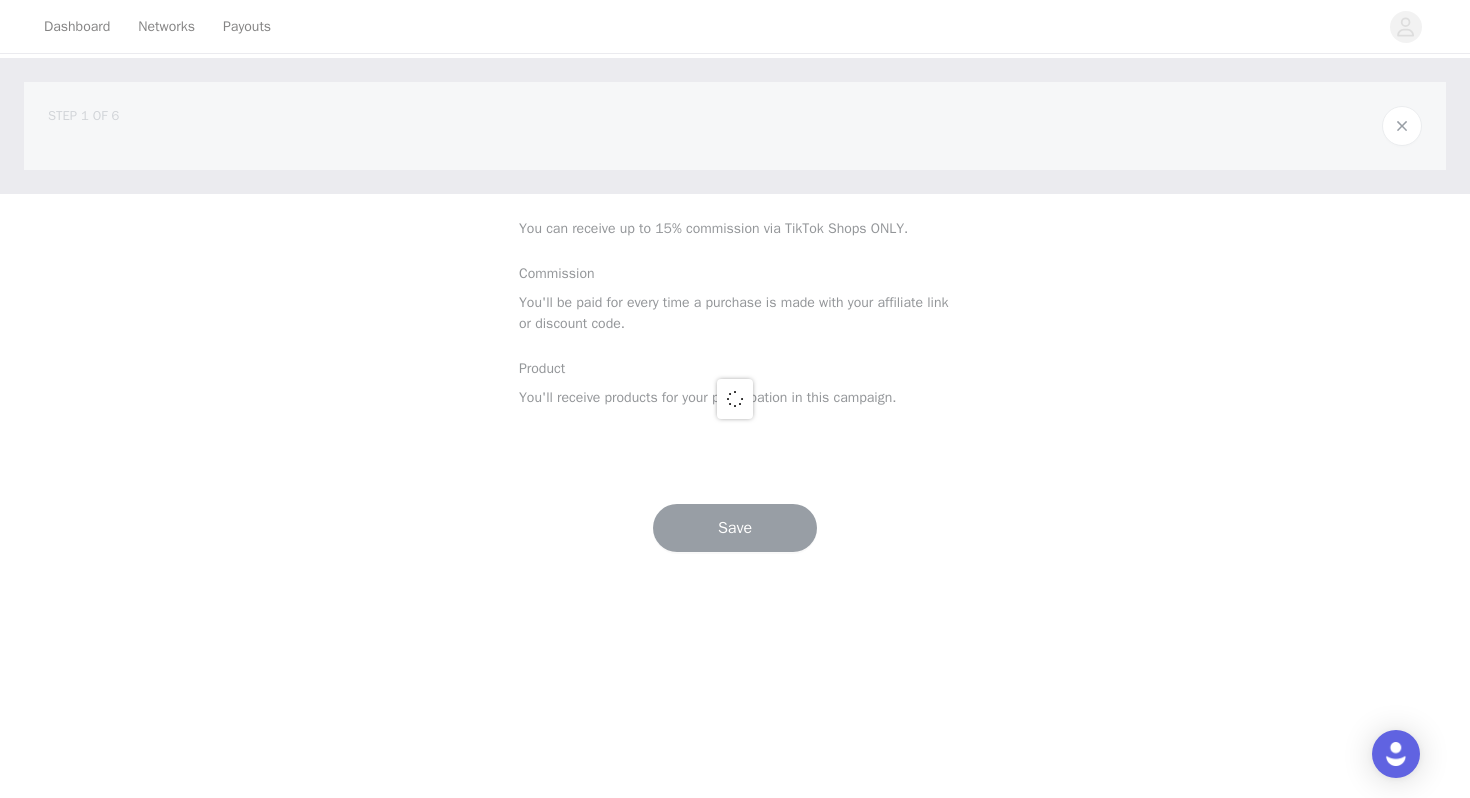 scroll, scrollTop: 0, scrollLeft: 0, axis: both 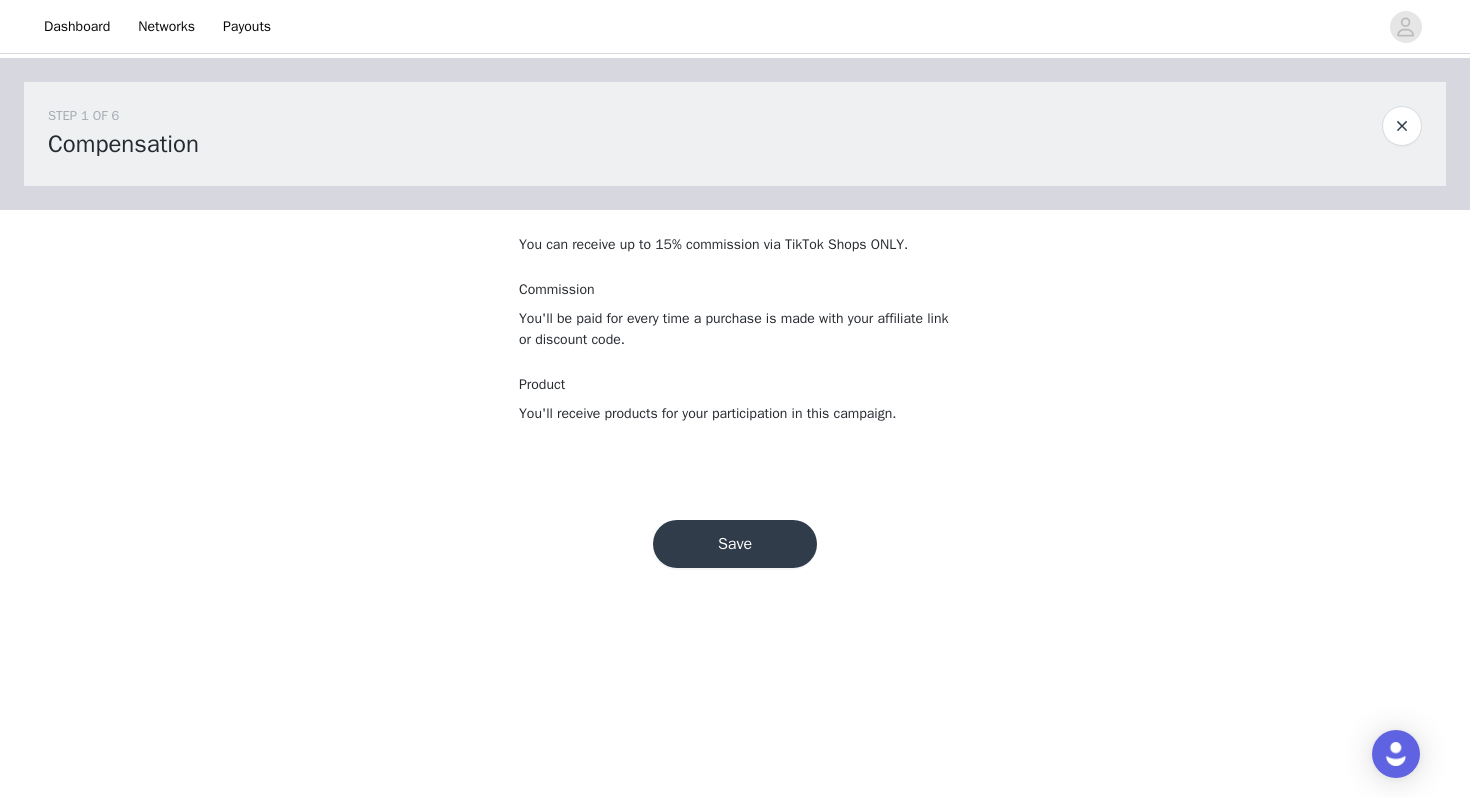 click on "Save" at bounding box center [735, 544] 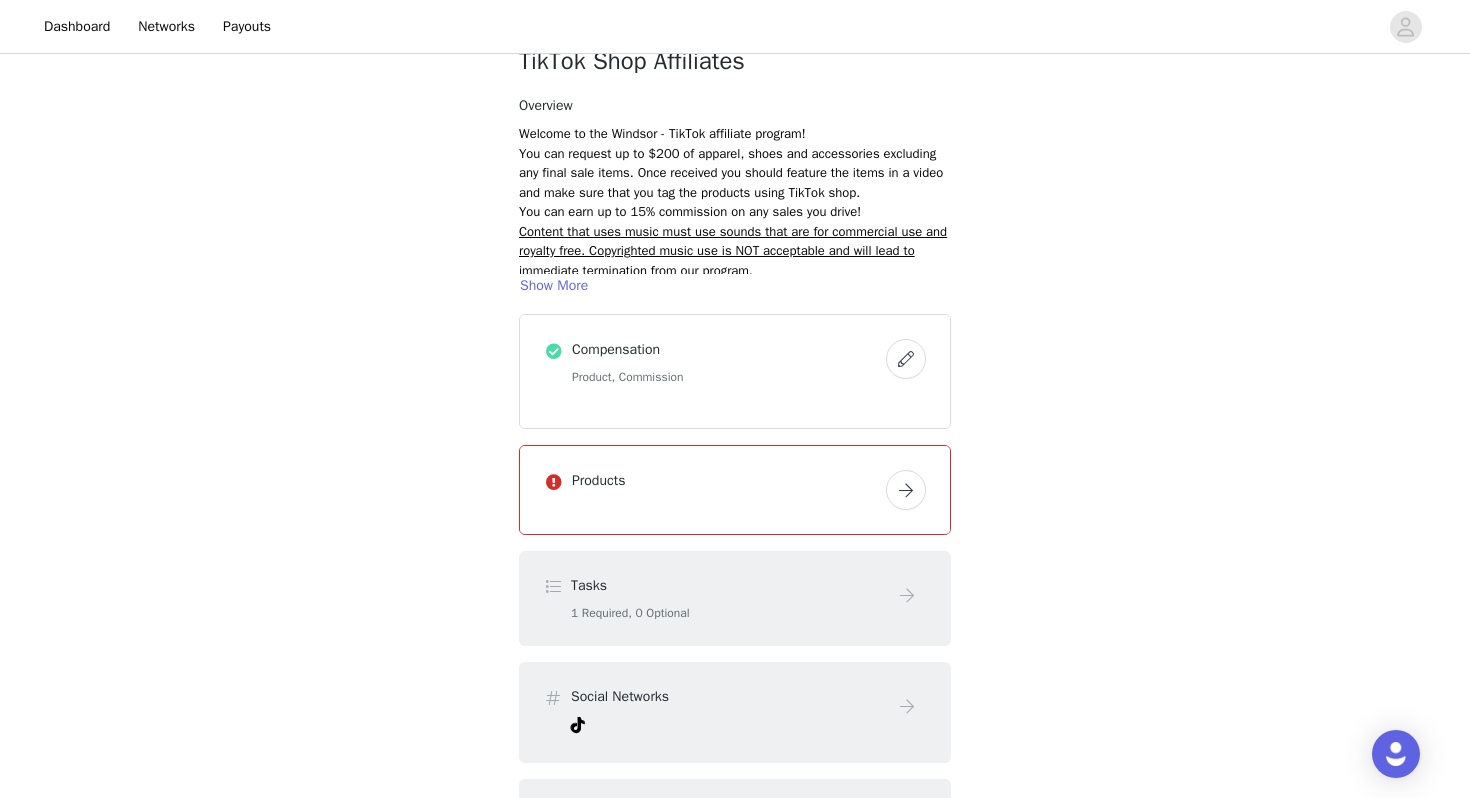 scroll, scrollTop: 242, scrollLeft: 0, axis: vertical 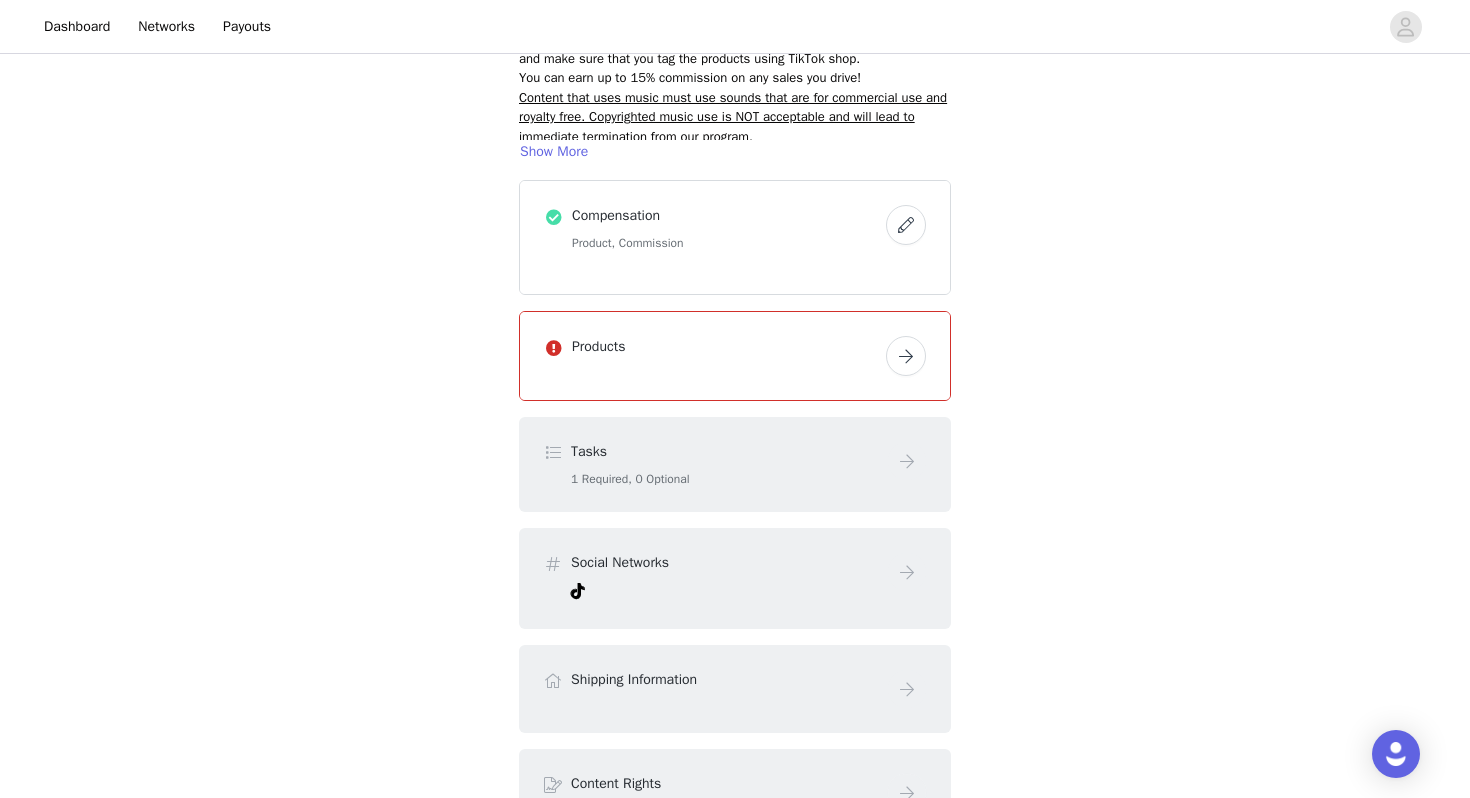 click at bounding box center [906, 356] 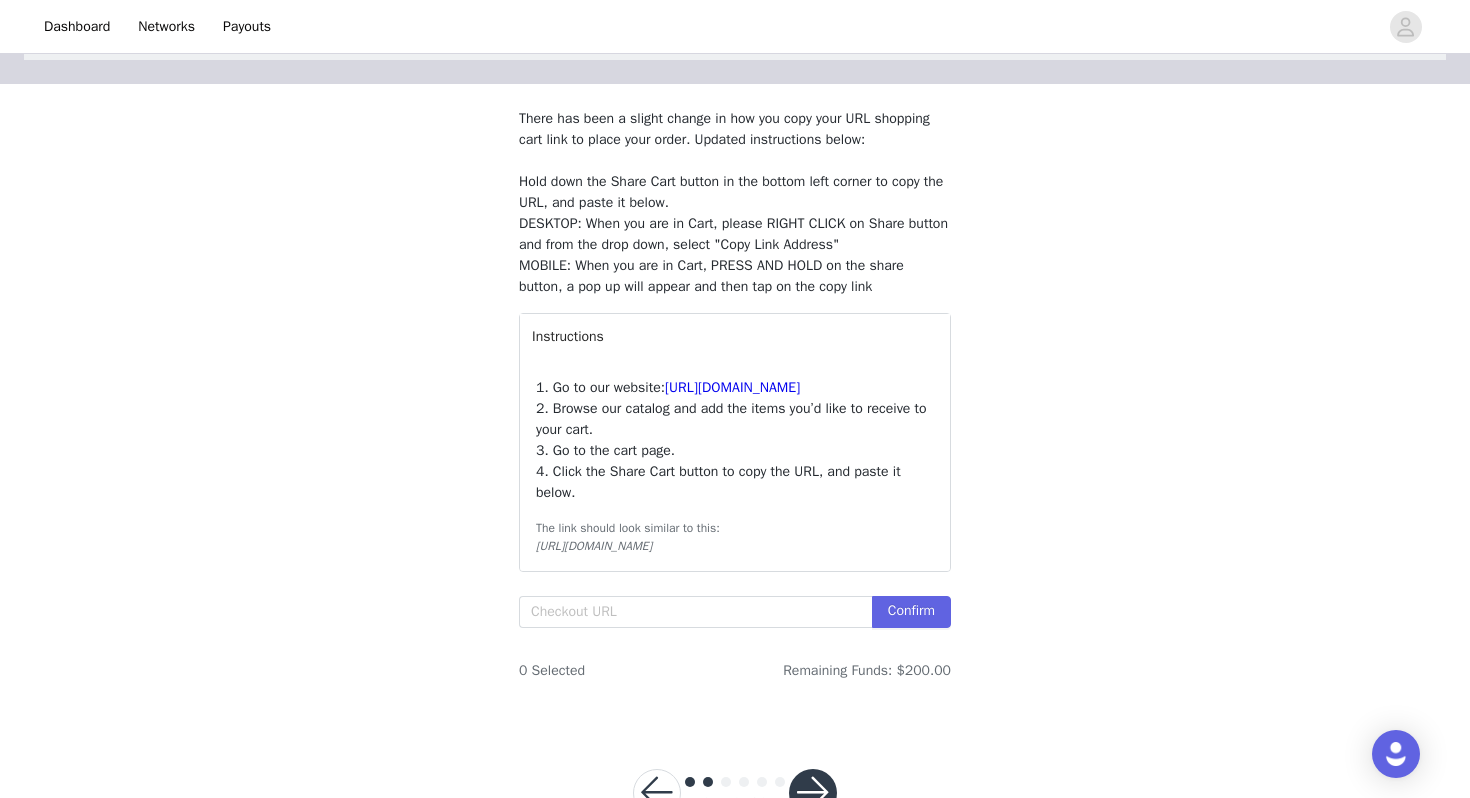 scroll, scrollTop: 231, scrollLeft: 0, axis: vertical 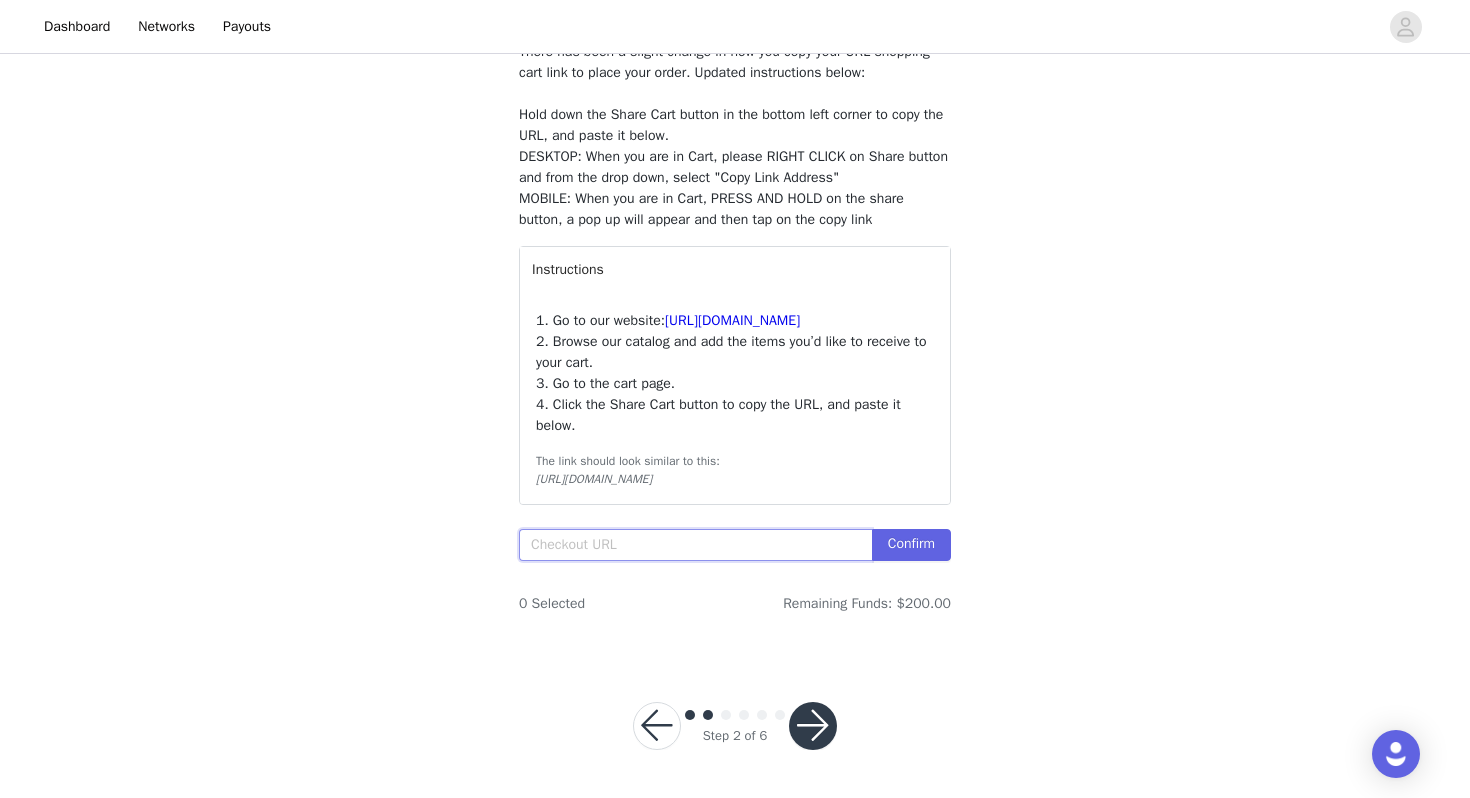 click at bounding box center [695, 545] 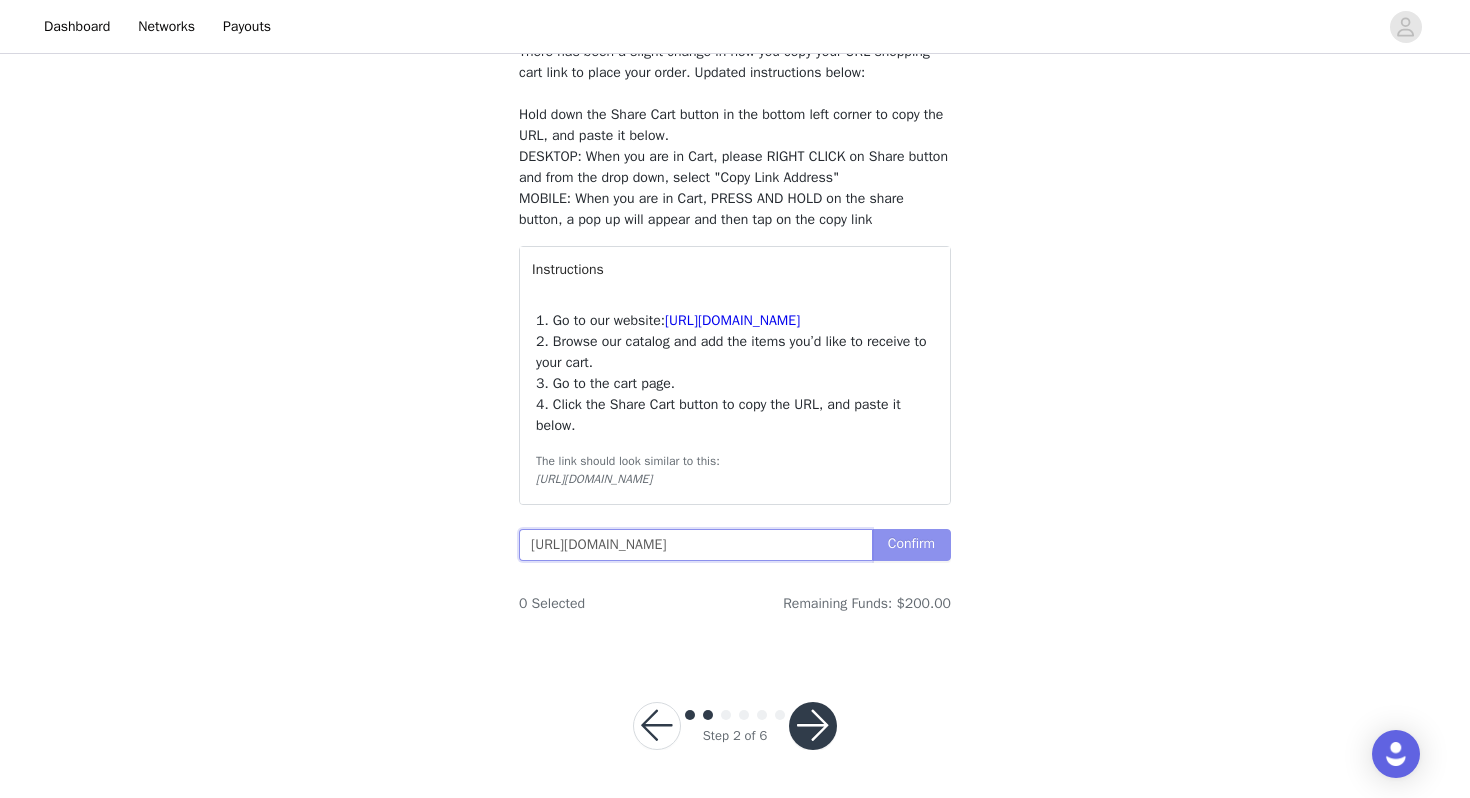 type on "[URL][DOMAIN_NAME]" 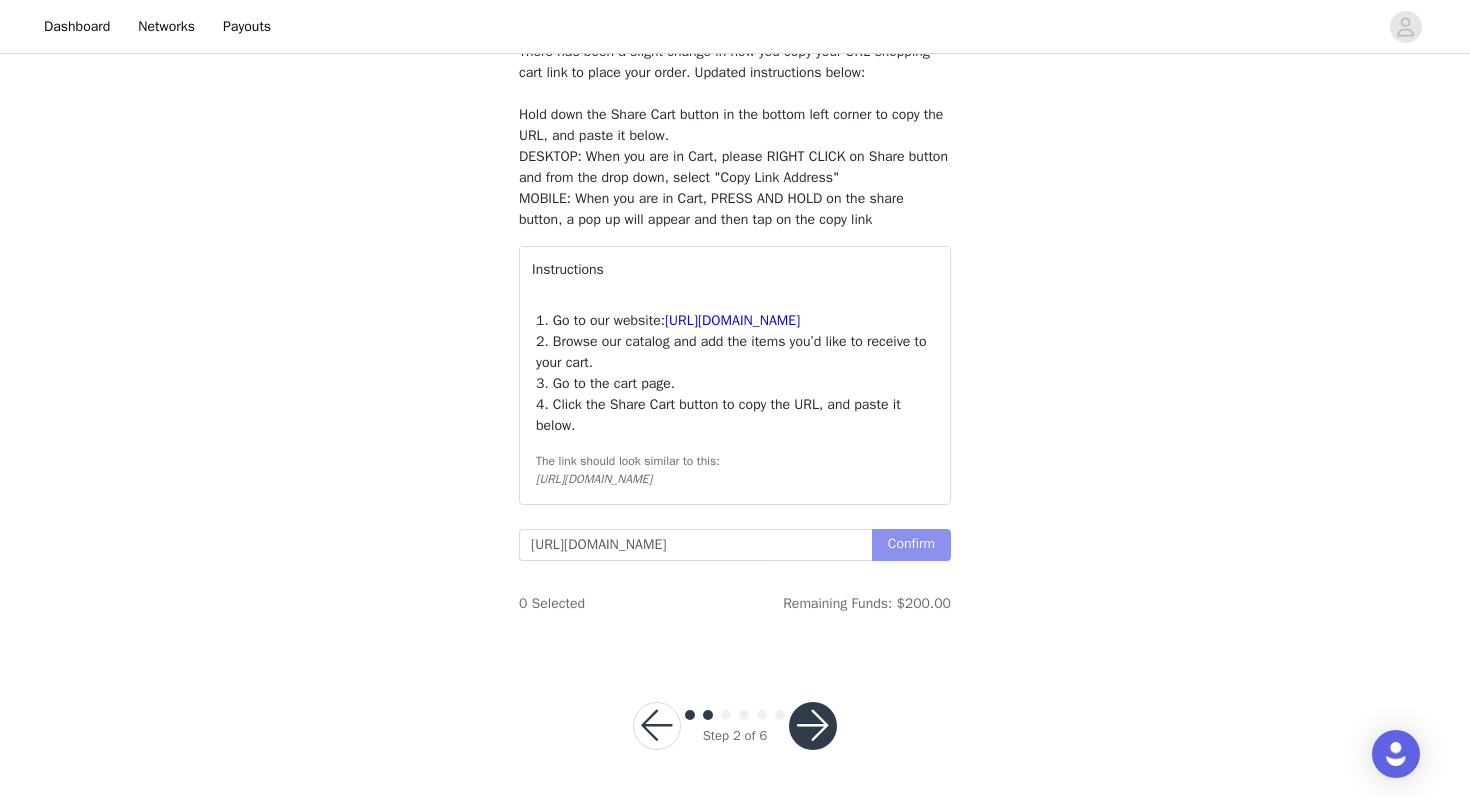 click on "Confirm" at bounding box center (911, 545) 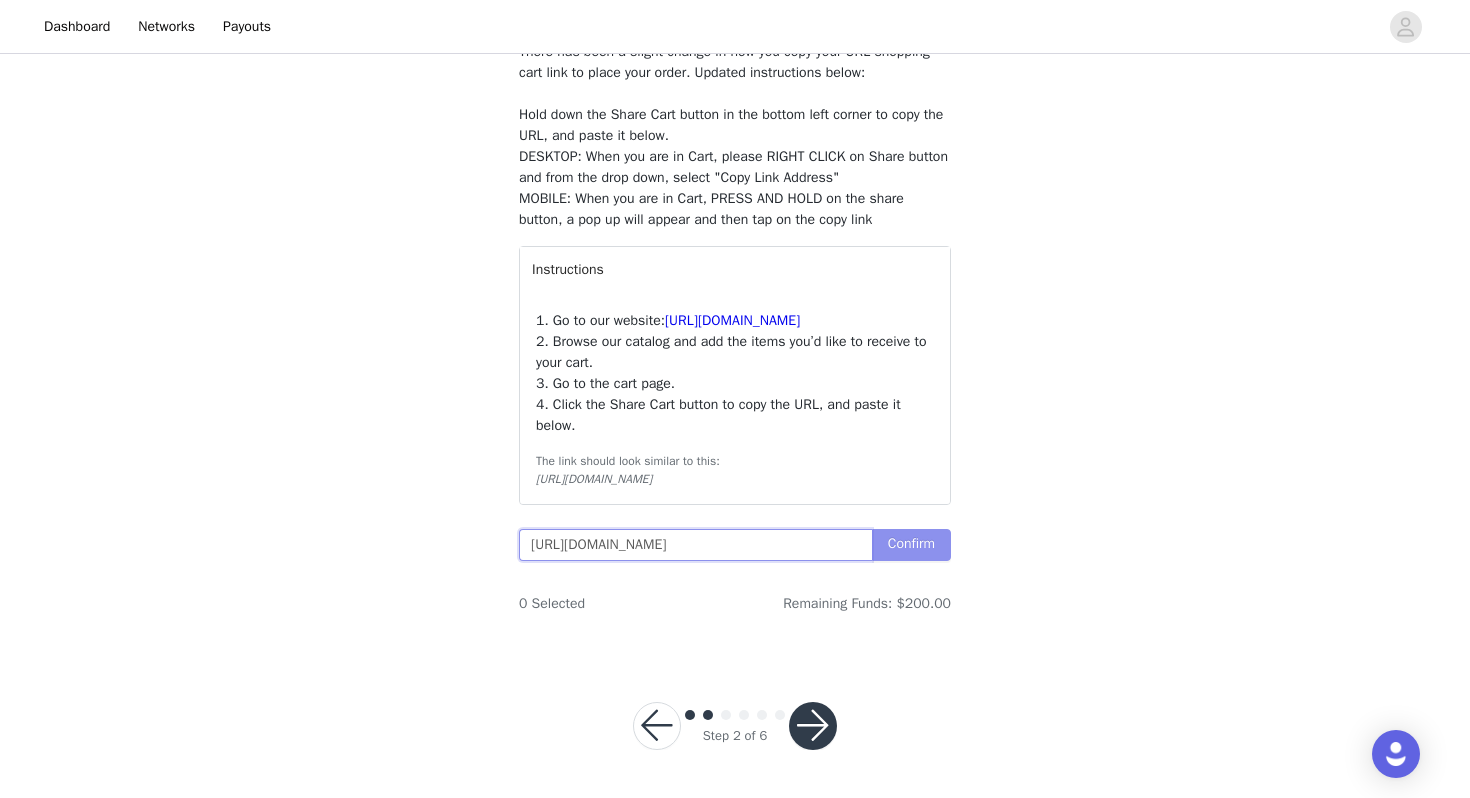 scroll, scrollTop: 0, scrollLeft: 828, axis: horizontal 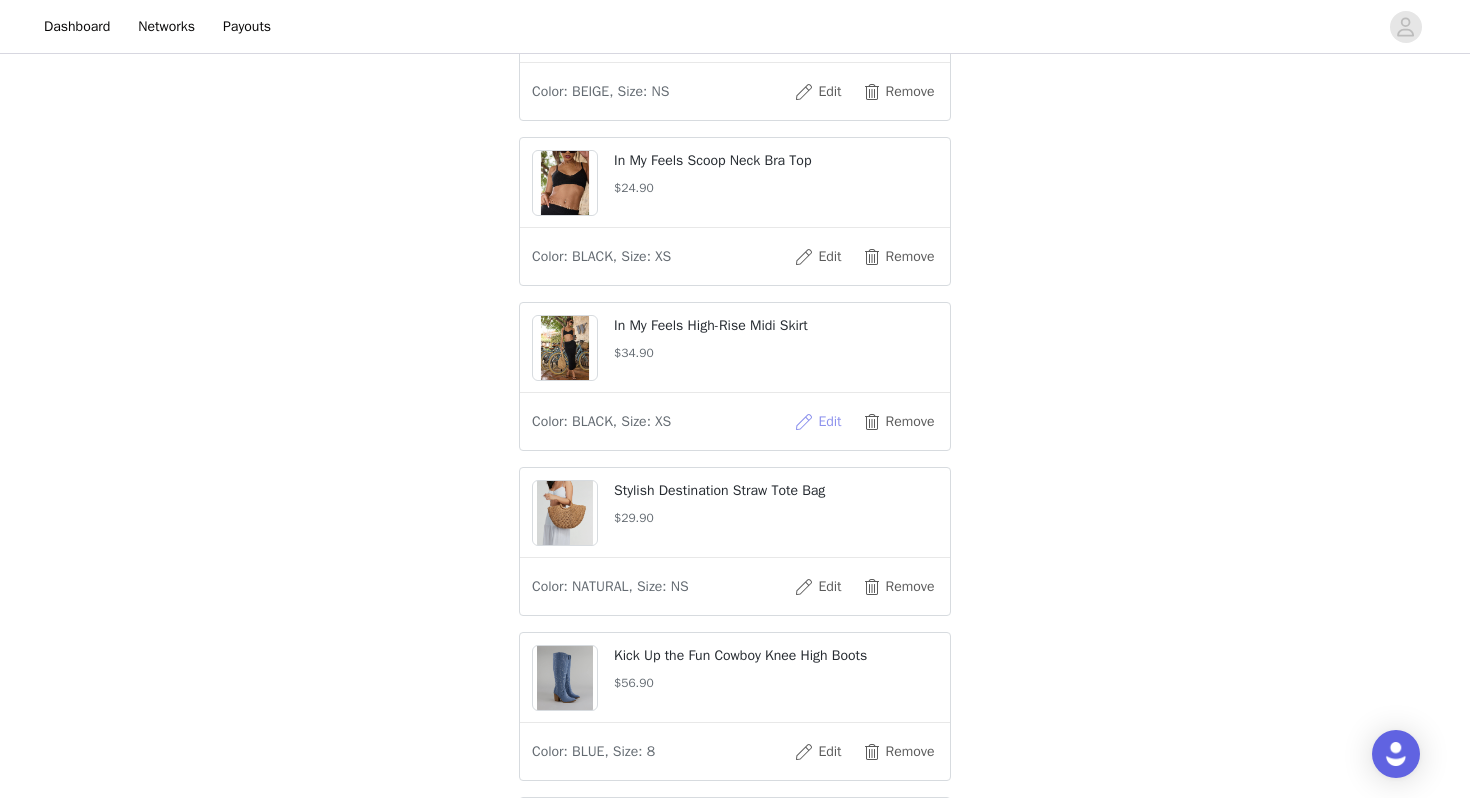 click on "Edit" at bounding box center (818, 422) 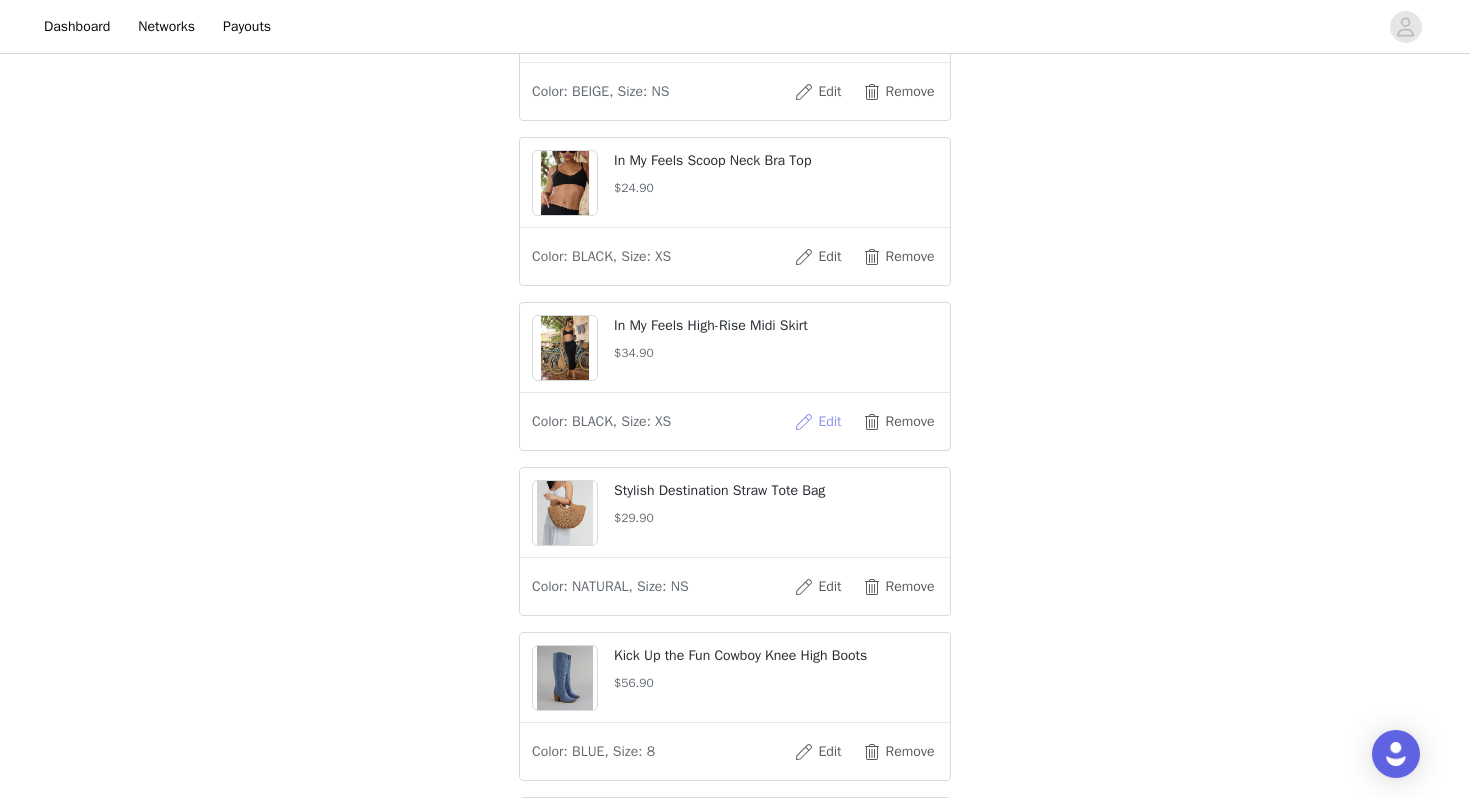 scroll, scrollTop: 0, scrollLeft: 0, axis: both 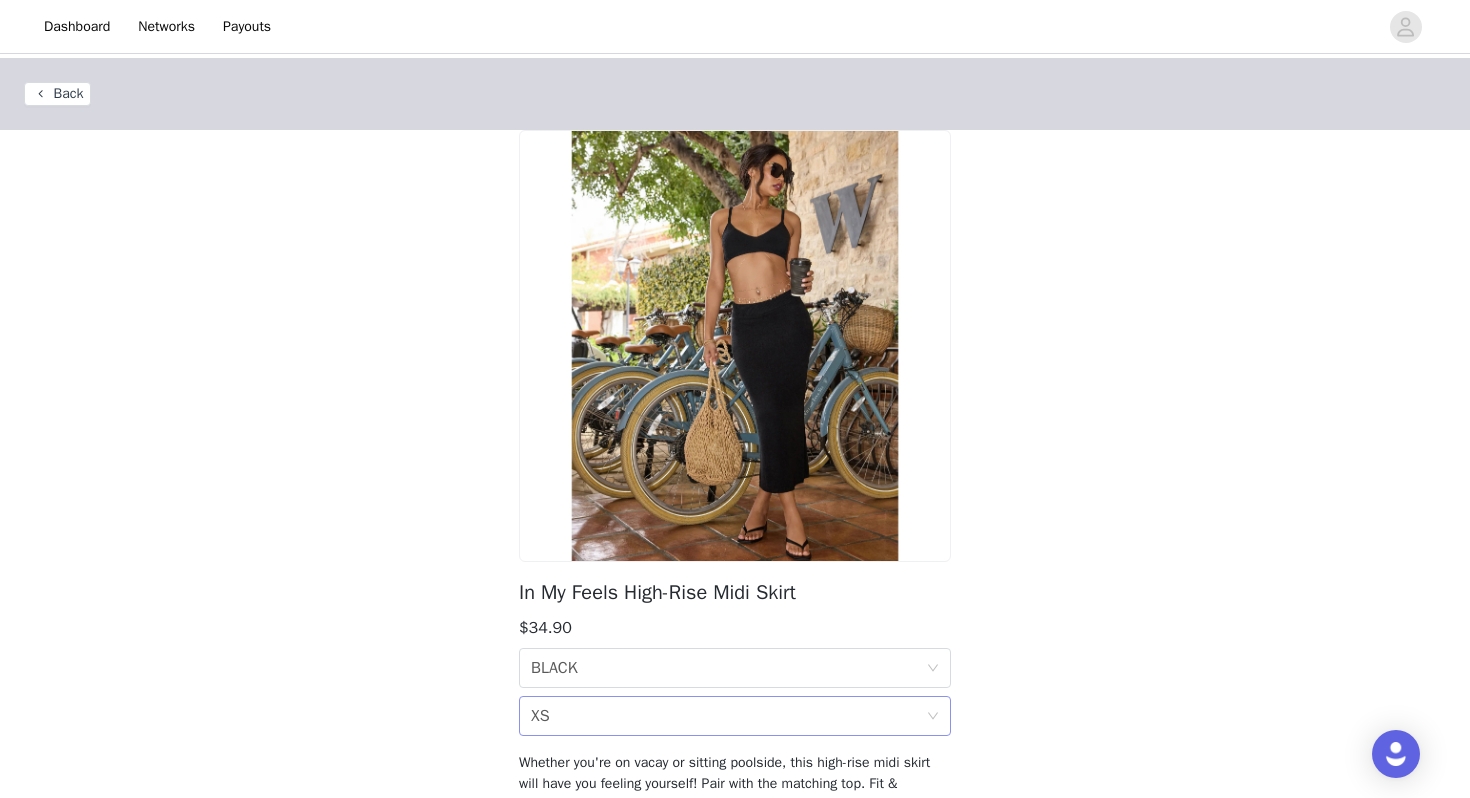 click on "Size XS" at bounding box center (728, 716) 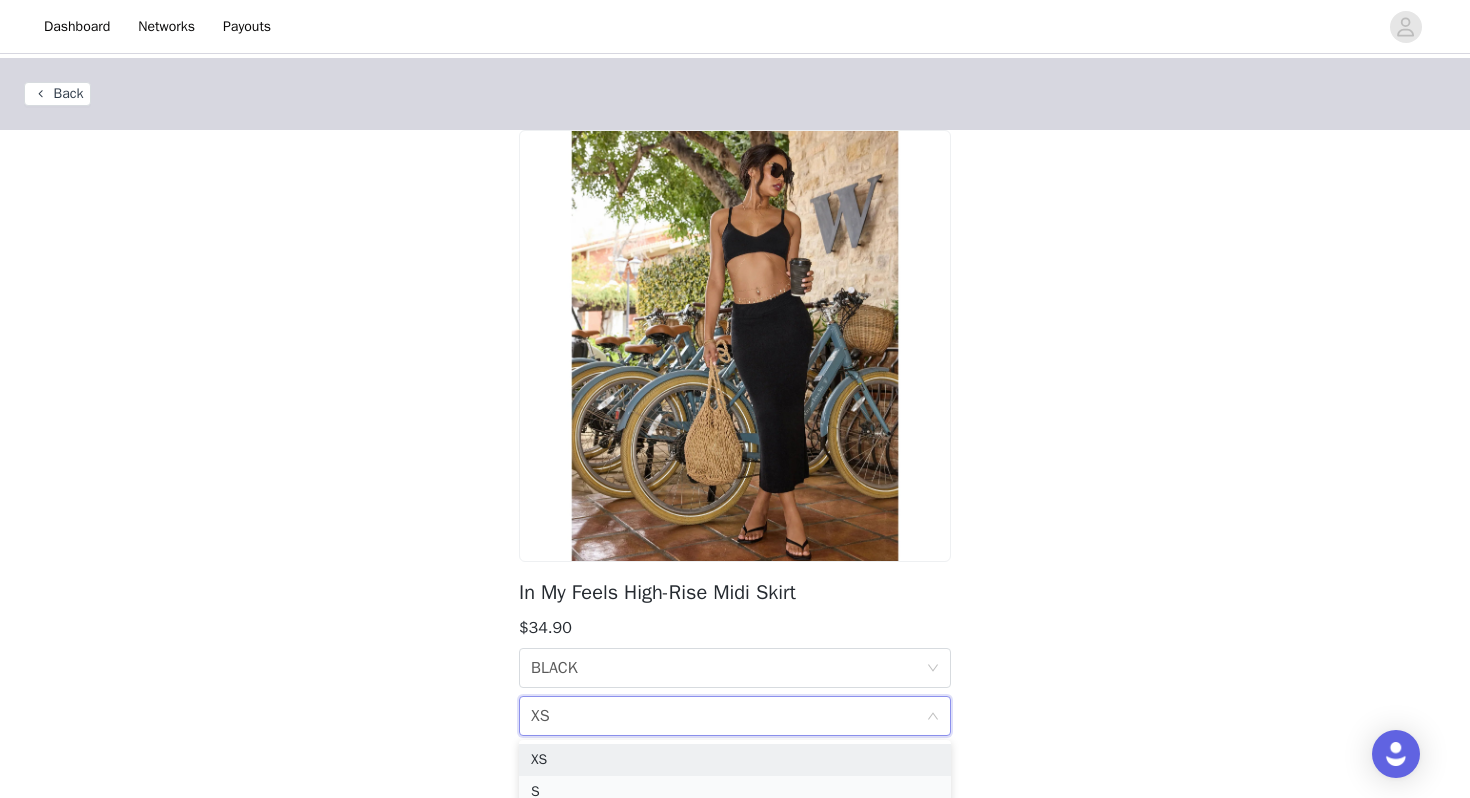 click on "S" at bounding box center [735, 792] 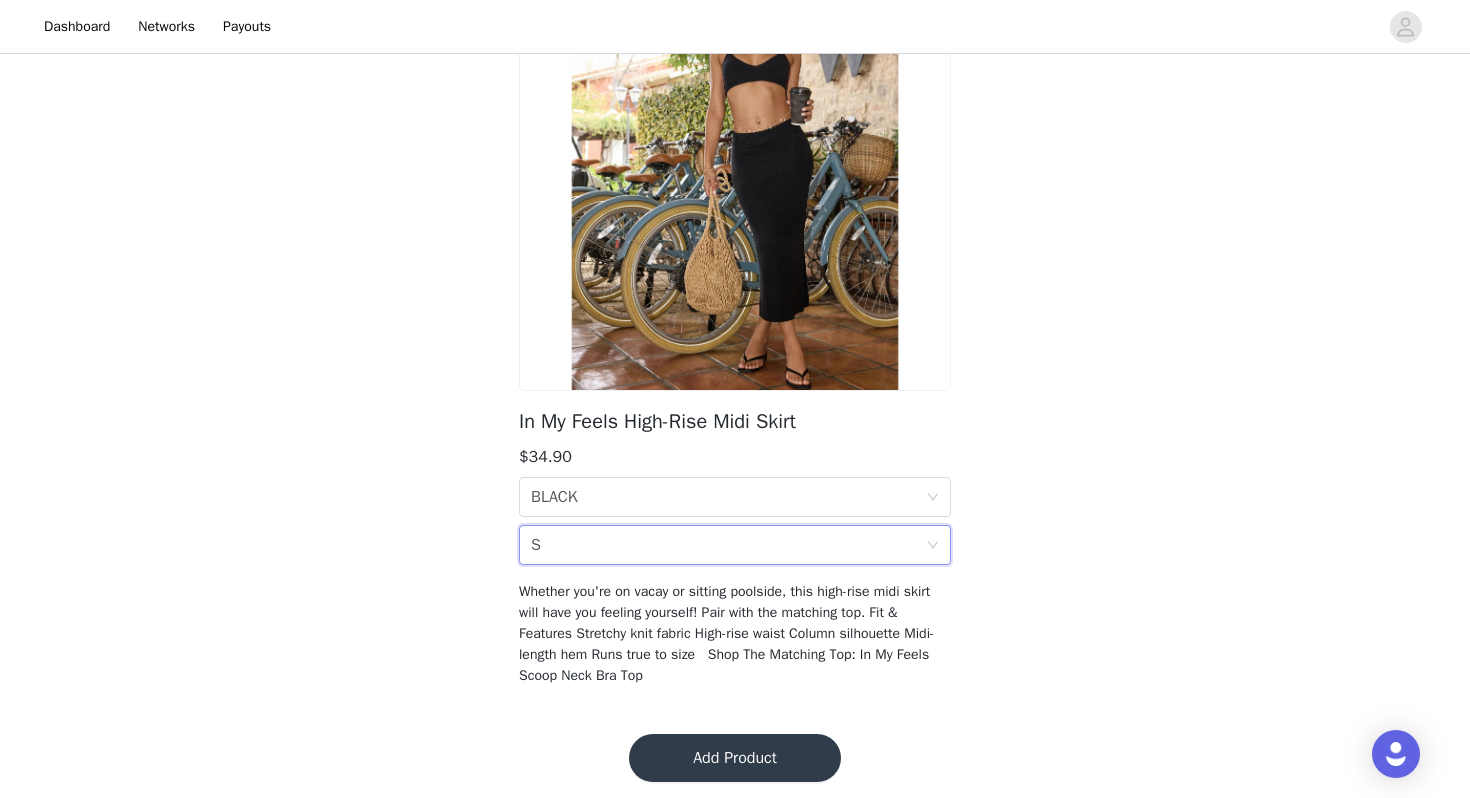 scroll, scrollTop: 174, scrollLeft: 0, axis: vertical 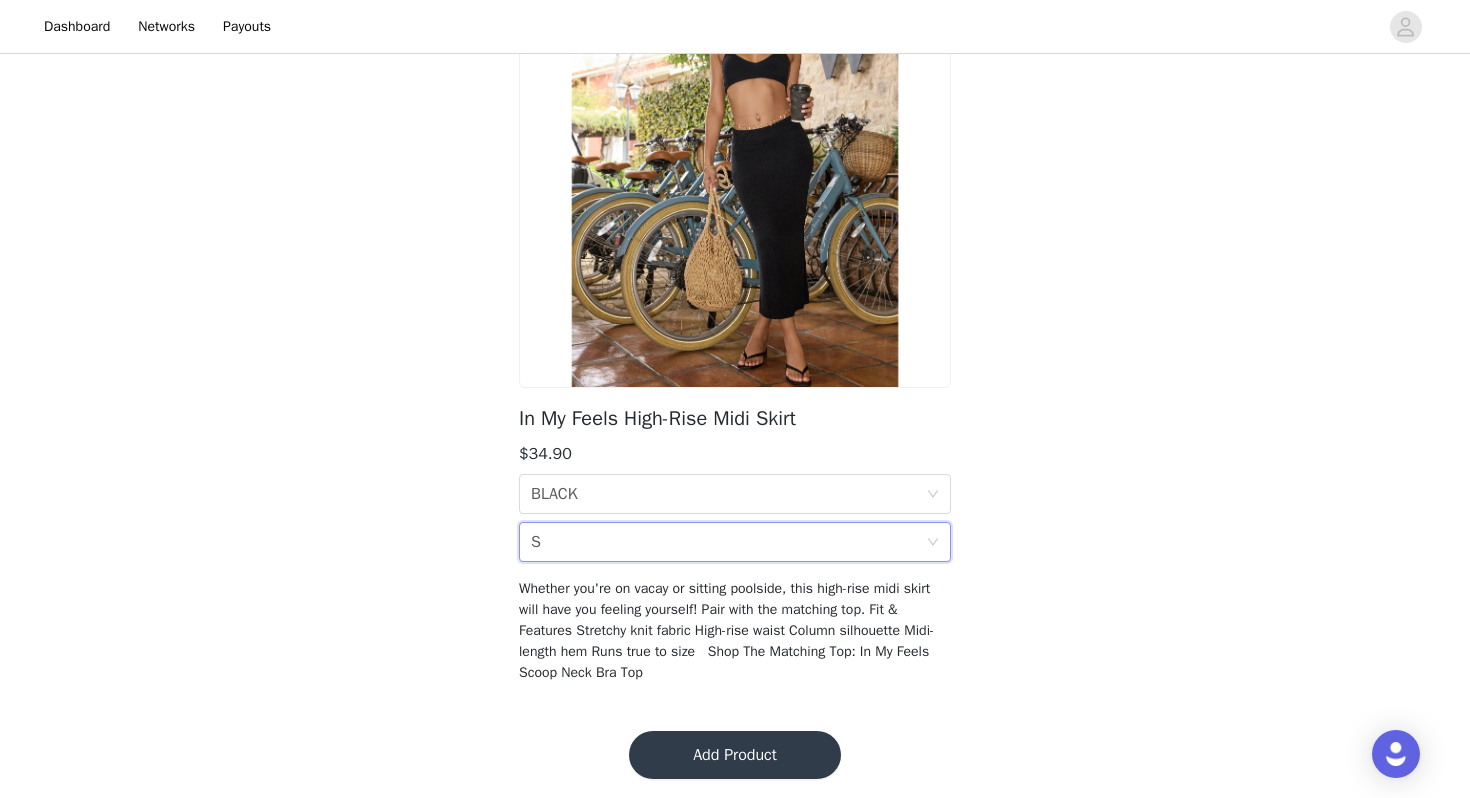 click on "Add Product" at bounding box center (735, 755) 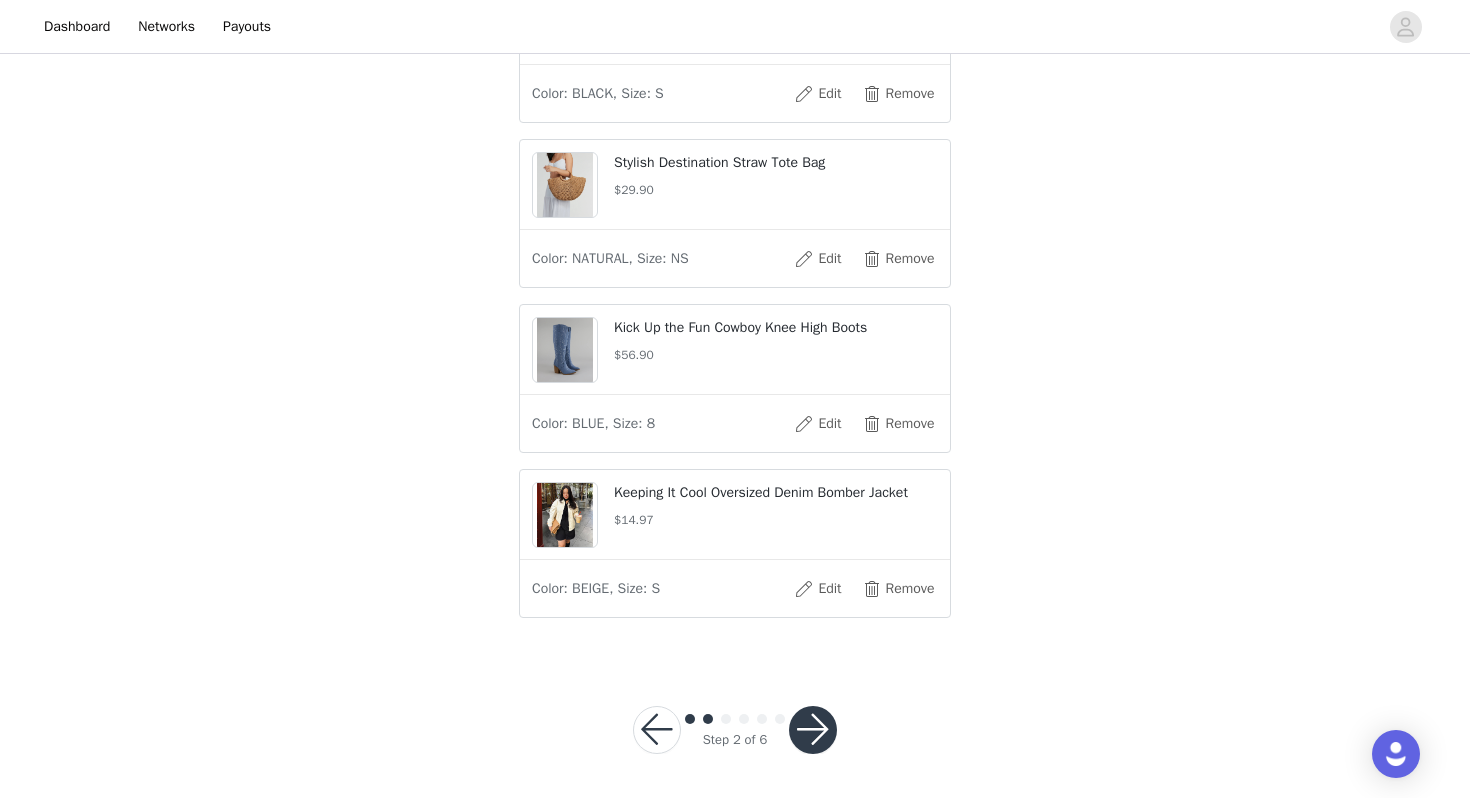 scroll, scrollTop: 1386, scrollLeft: 0, axis: vertical 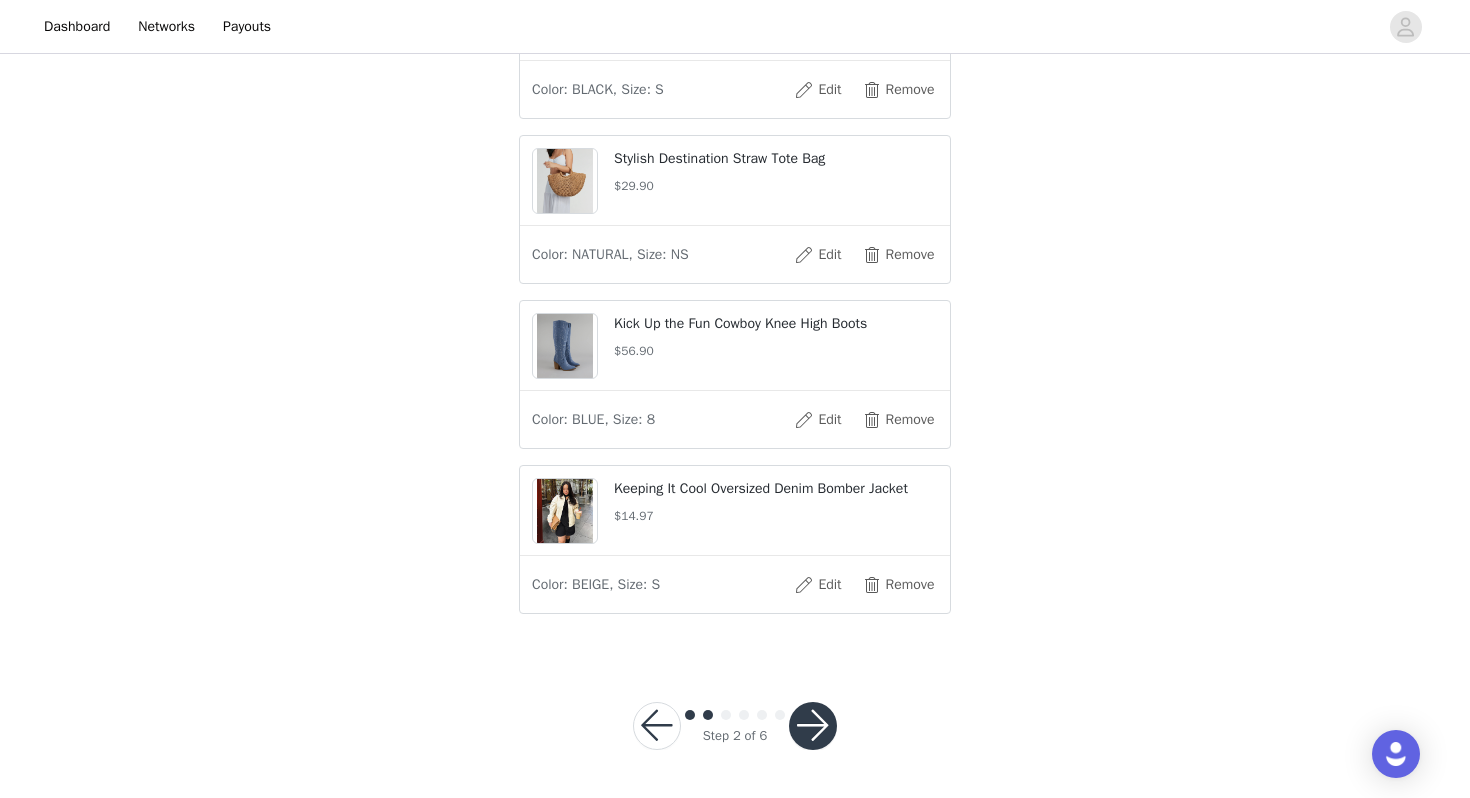 click at bounding box center [813, 726] 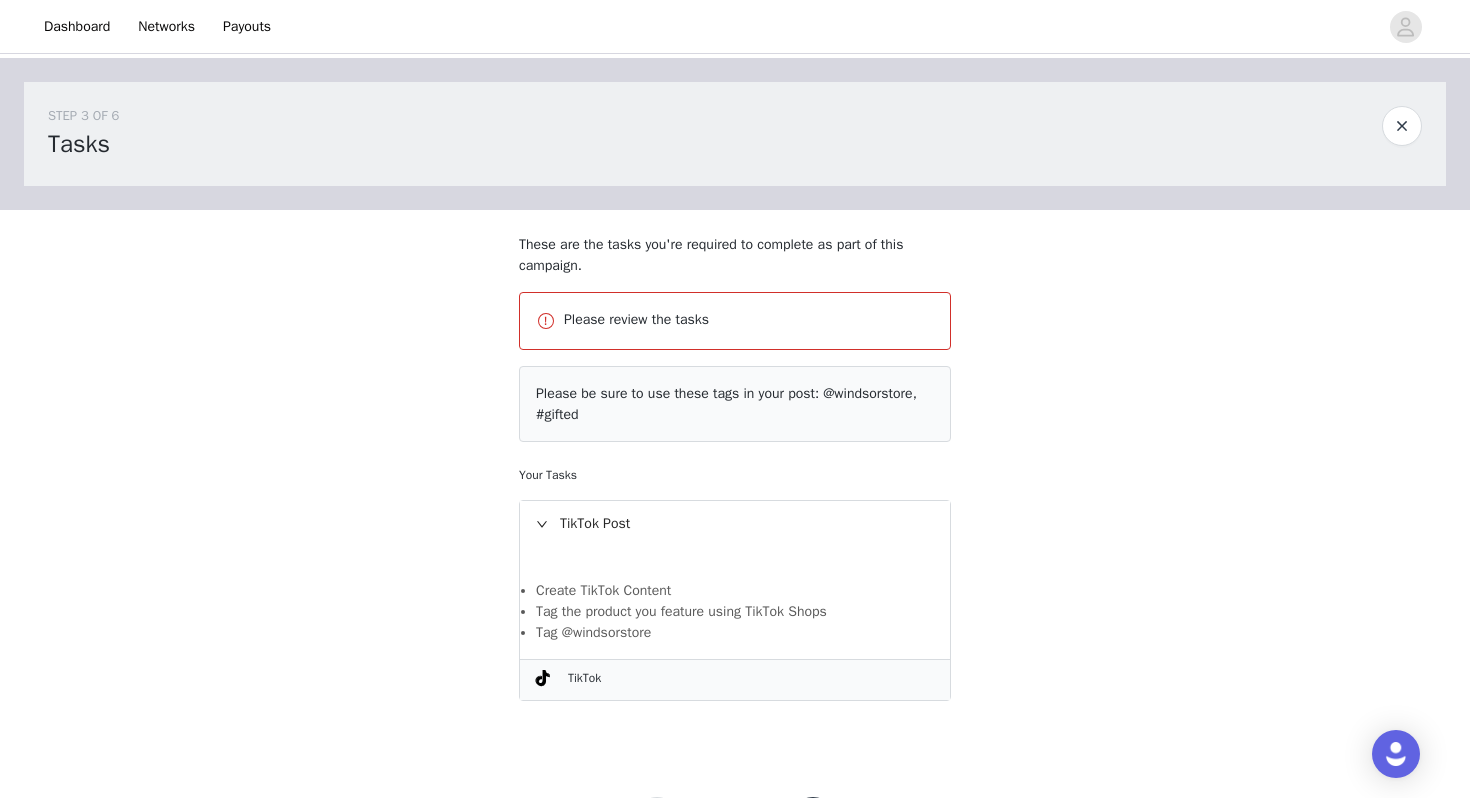 scroll, scrollTop: 94, scrollLeft: 0, axis: vertical 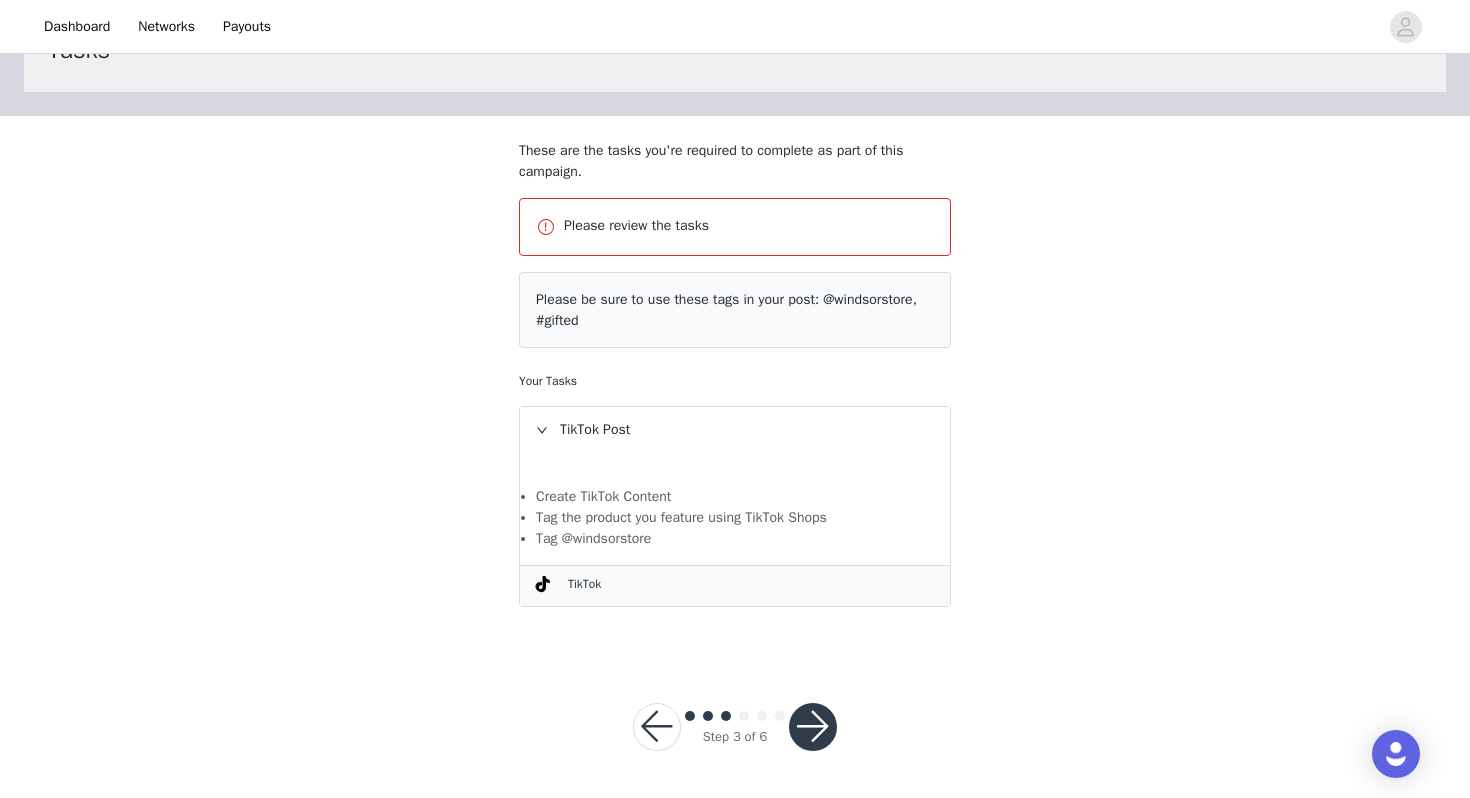 click at bounding box center (813, 727) 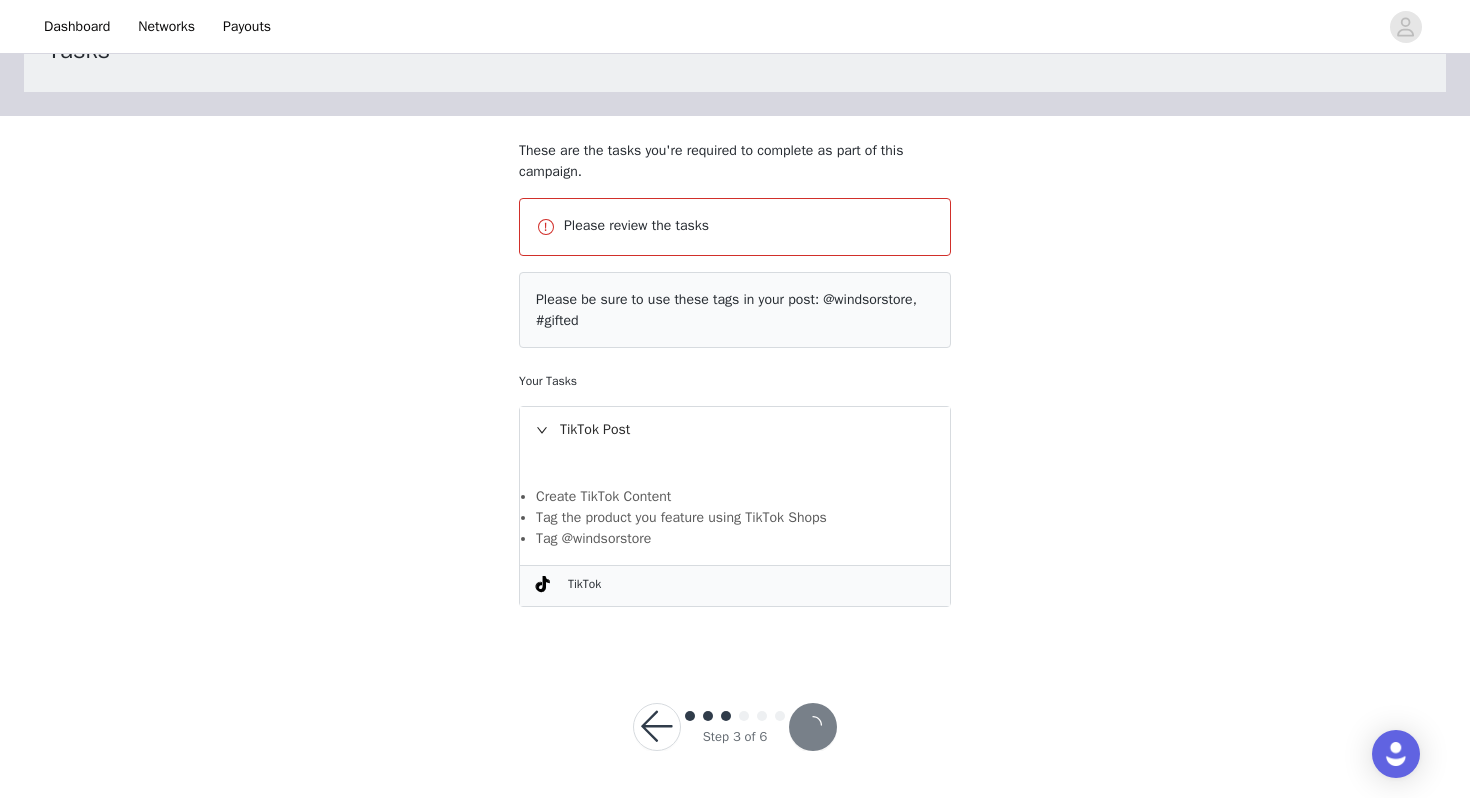 scroll, scrollTop: 20, scrollLeft: 0, axis: vertical 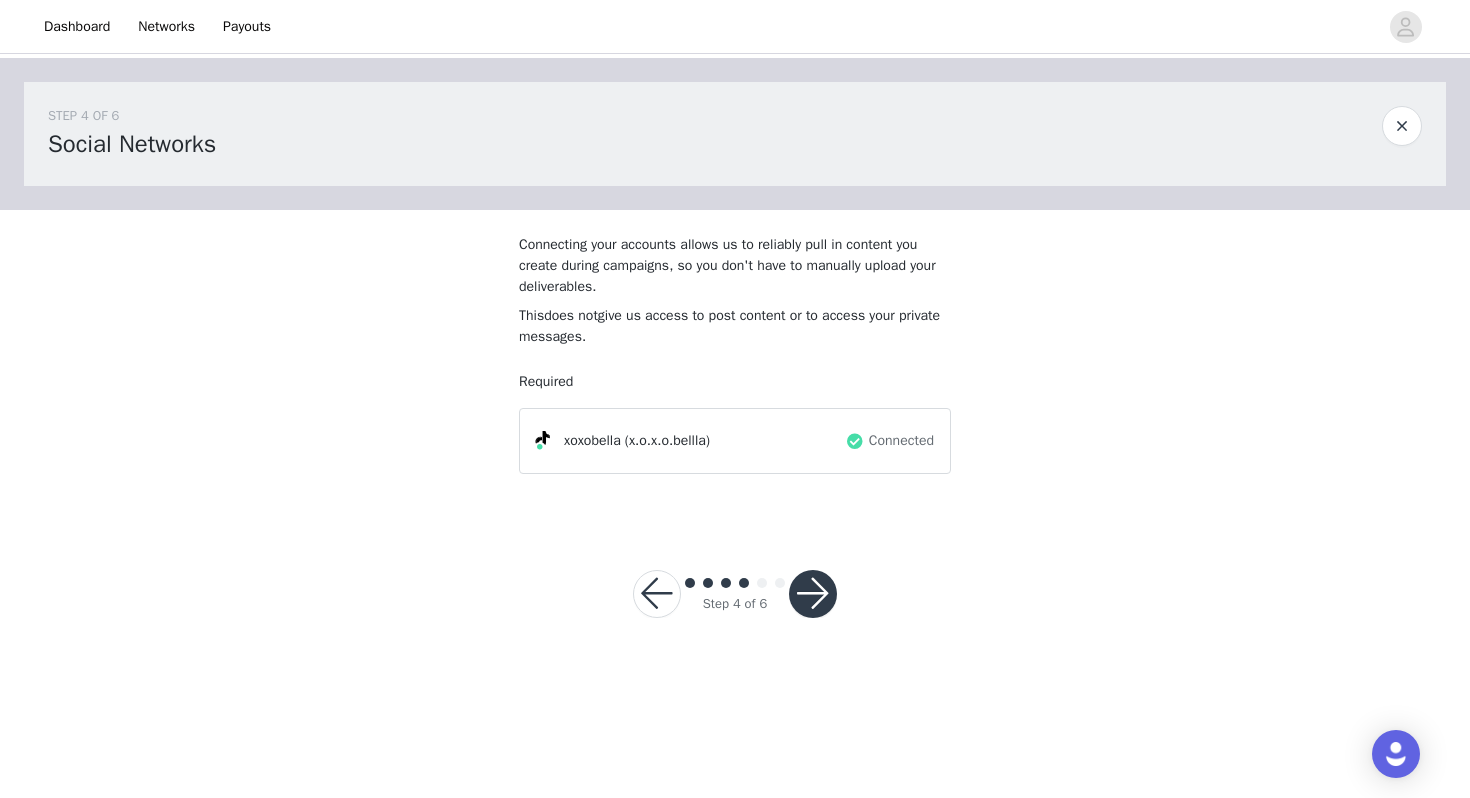 click at bounding box center (813, 594) 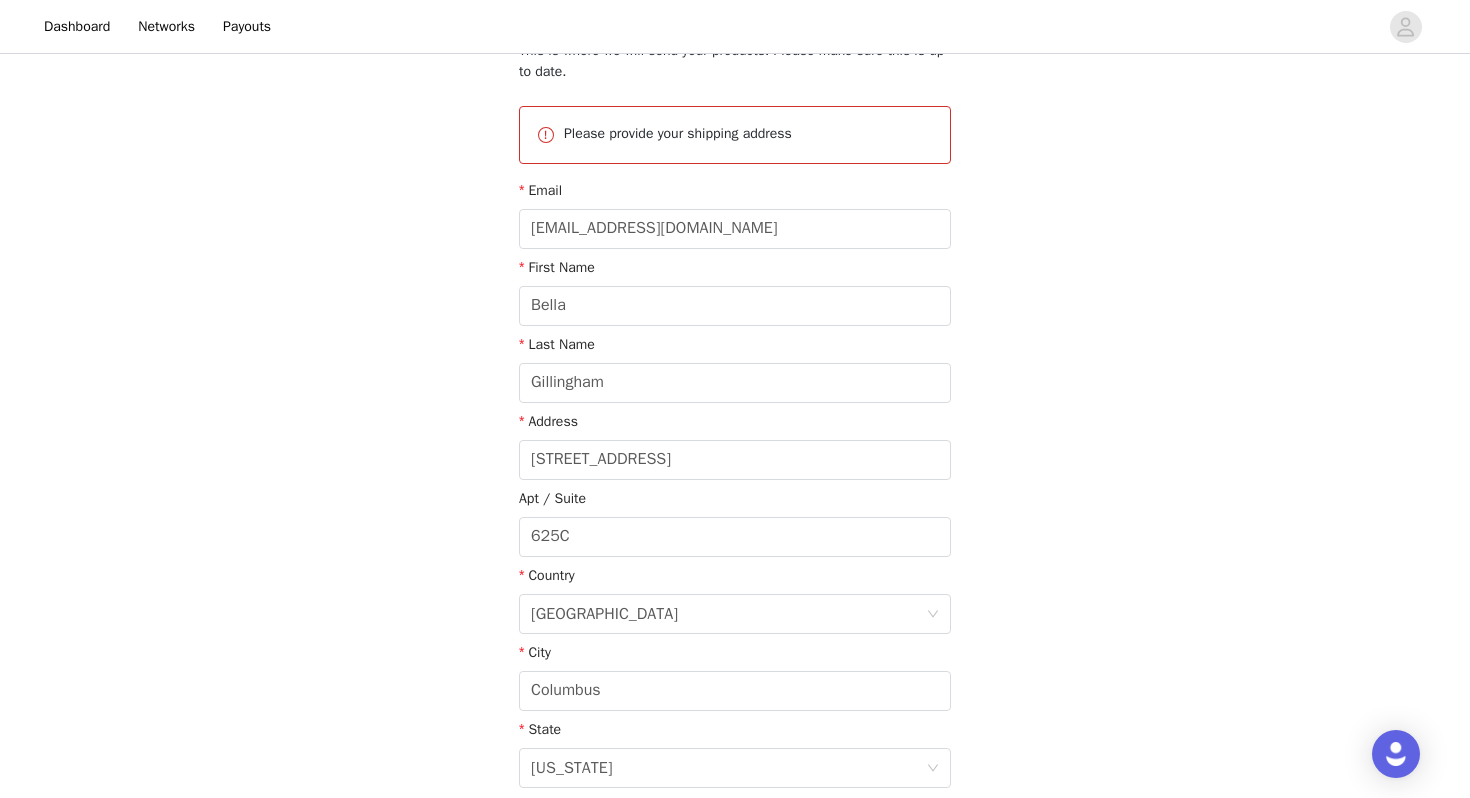 scroll, scrollTop: 195, scrollLeft: 0, axis: vertical 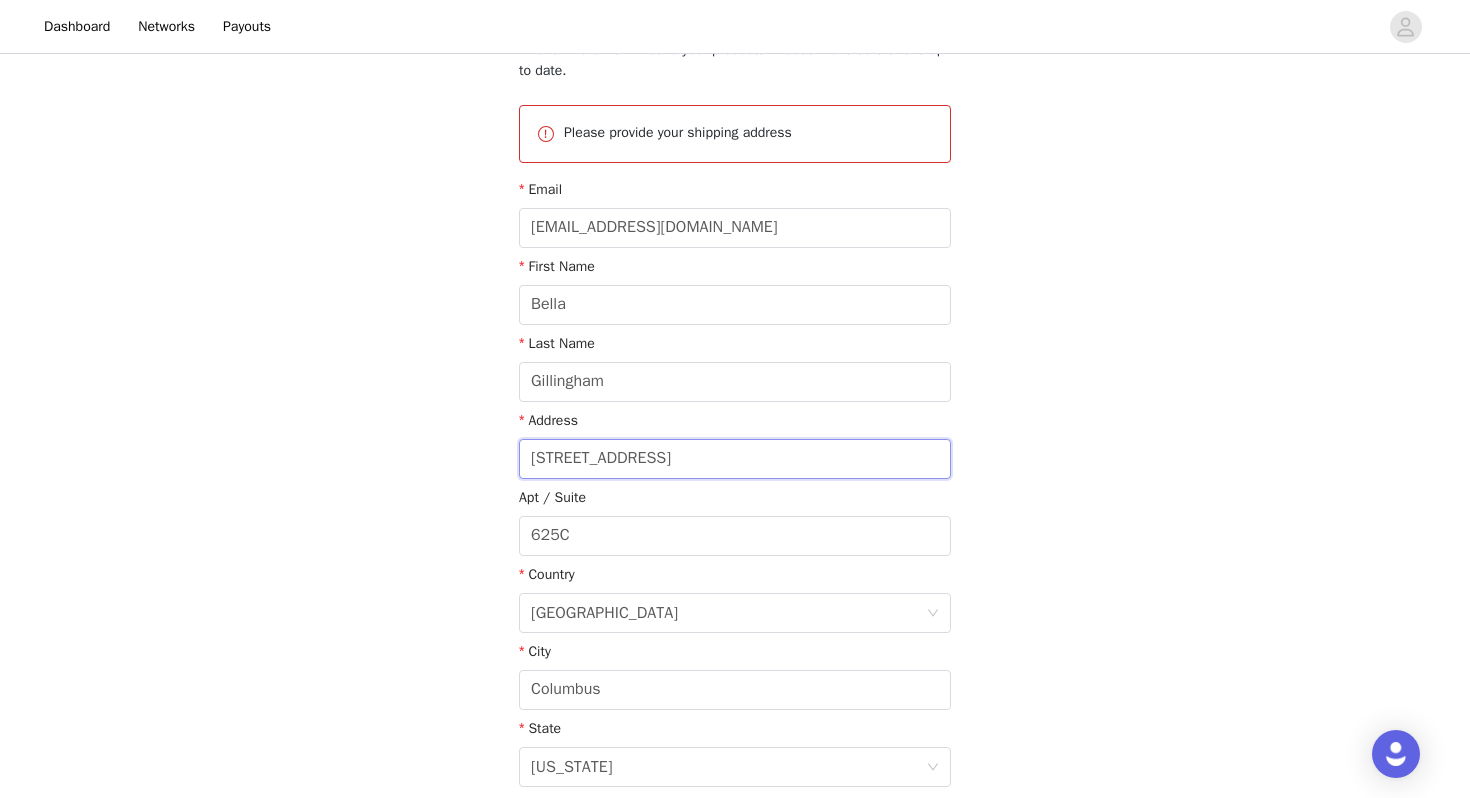 drag, startPoint x: 651, startPoint y: 461, endPoint x: 418, endPoint y: 461, distance: 233 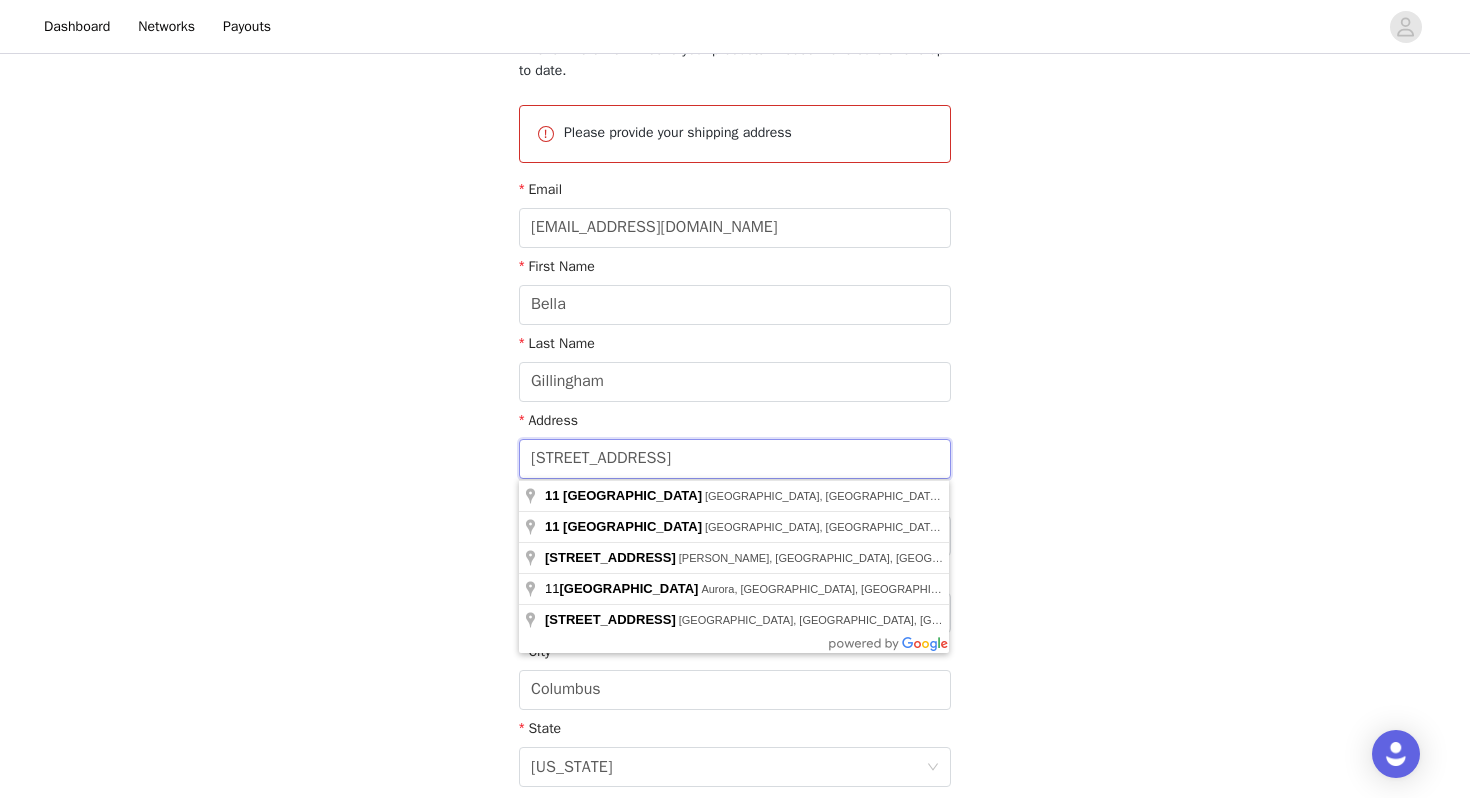 type 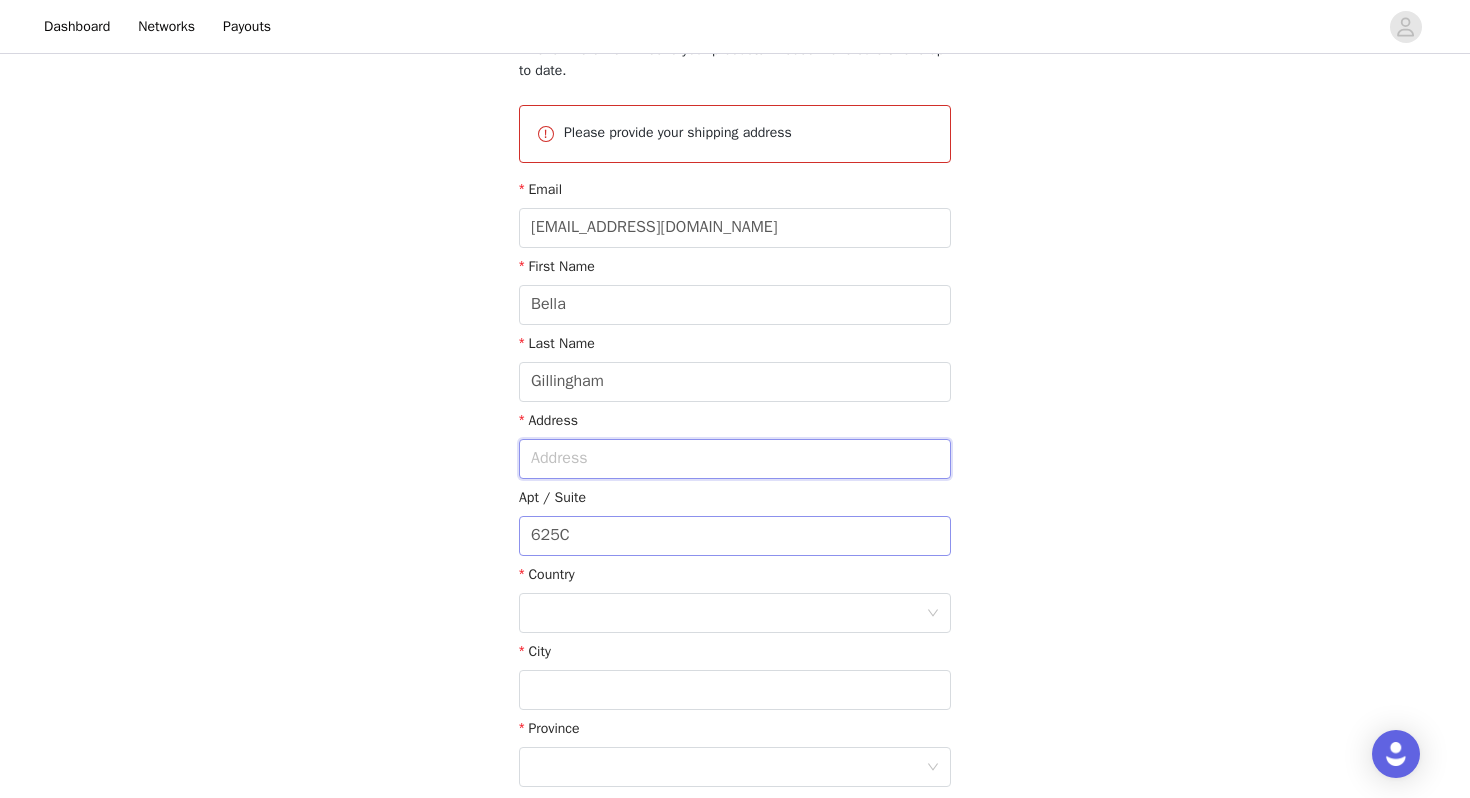 type 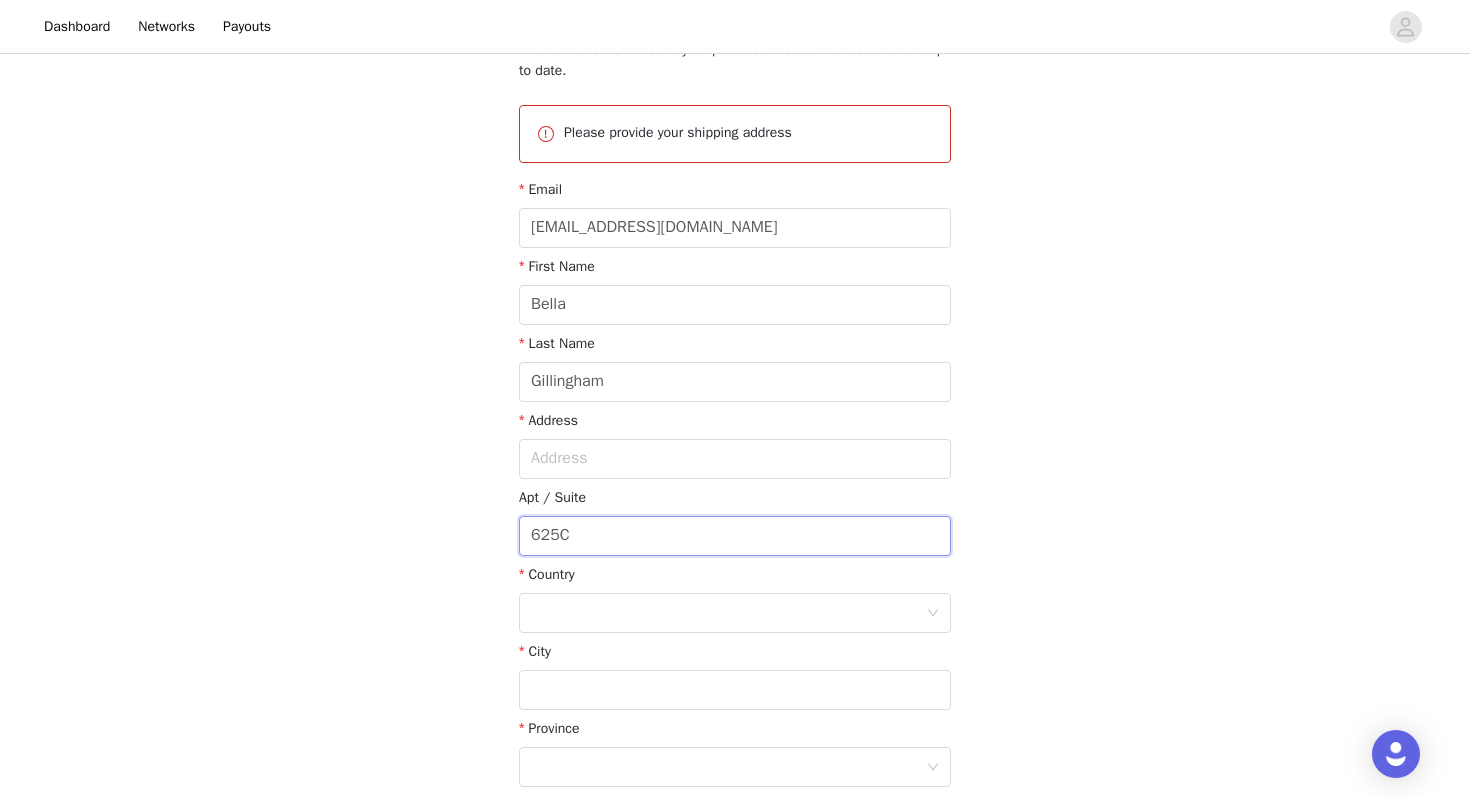 drag, startPoint x: 637, startPoint y: 532, endPoint x: 397, endPoint y: 530, distance: 240.00833 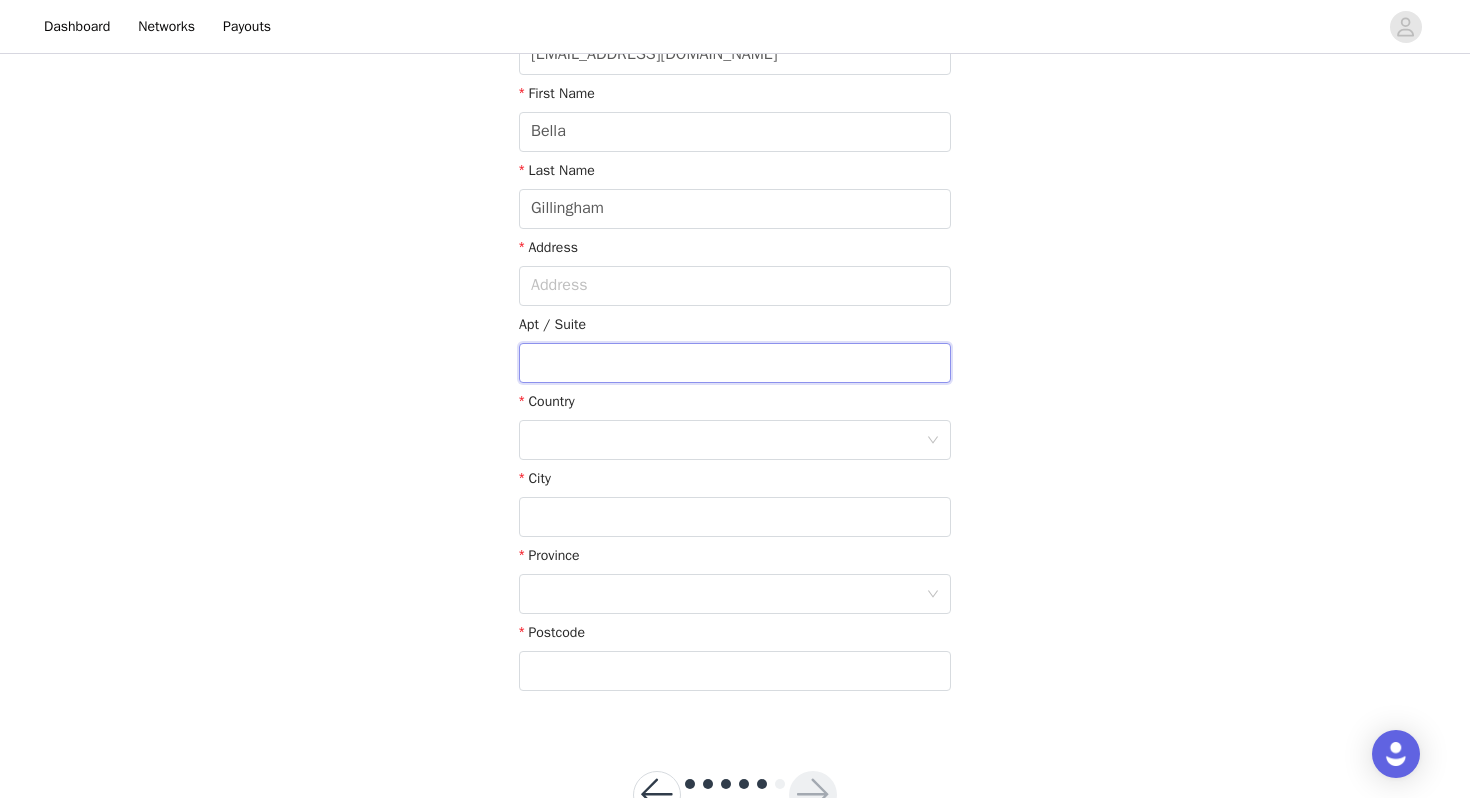 scroll, scrollTop: 369, scrollLeft: 0, axis: vertical 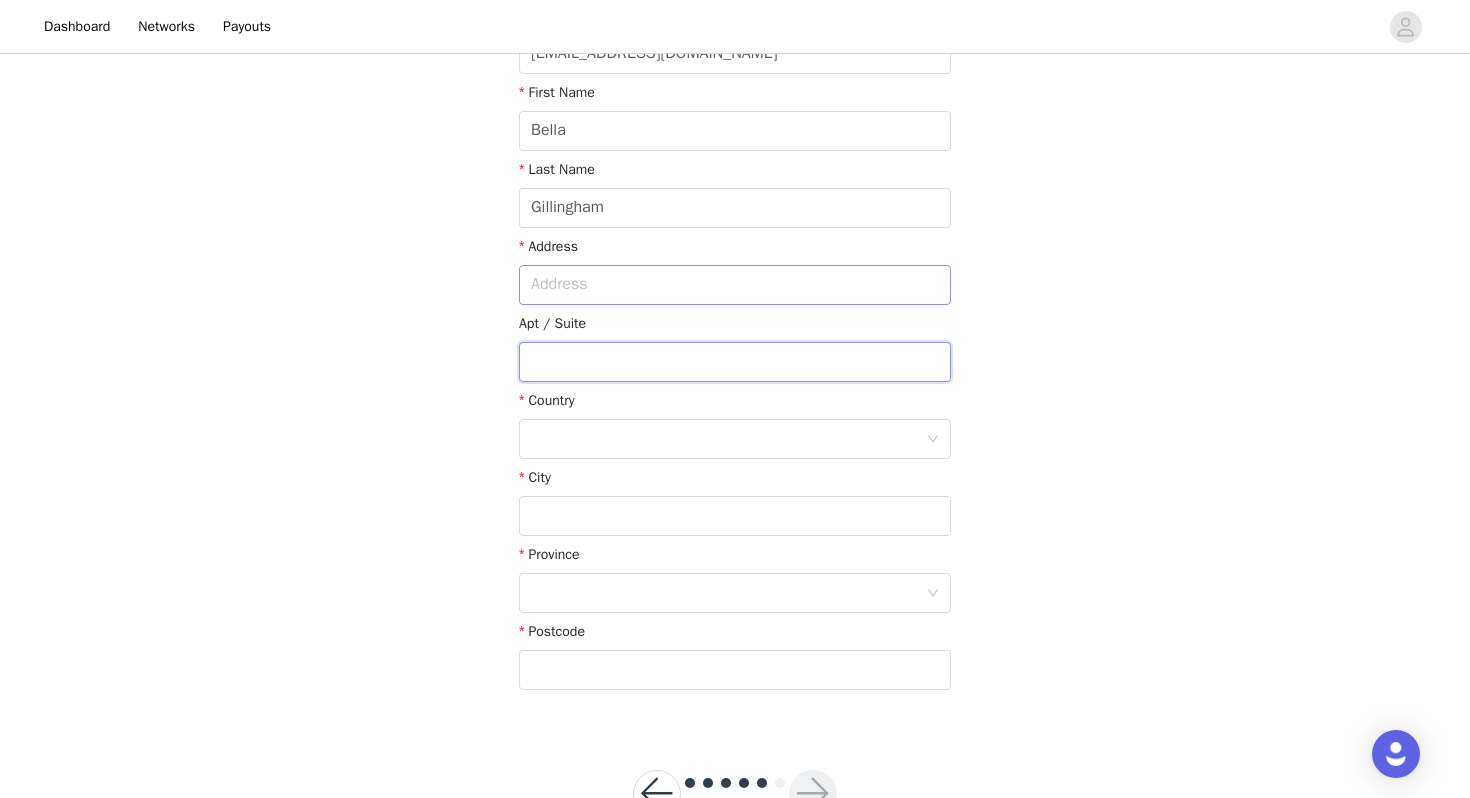 type 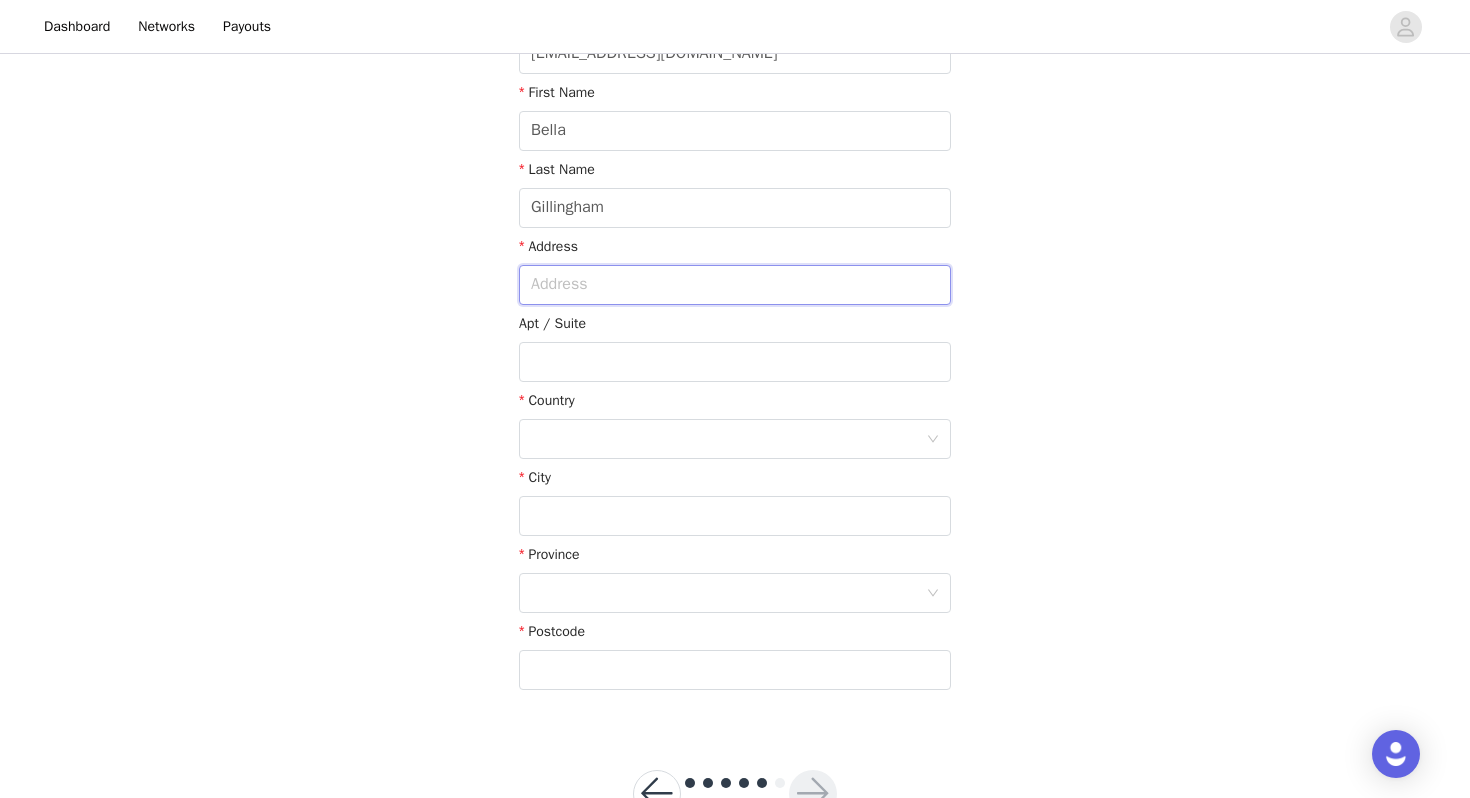 click at bounding box center (735, 285) 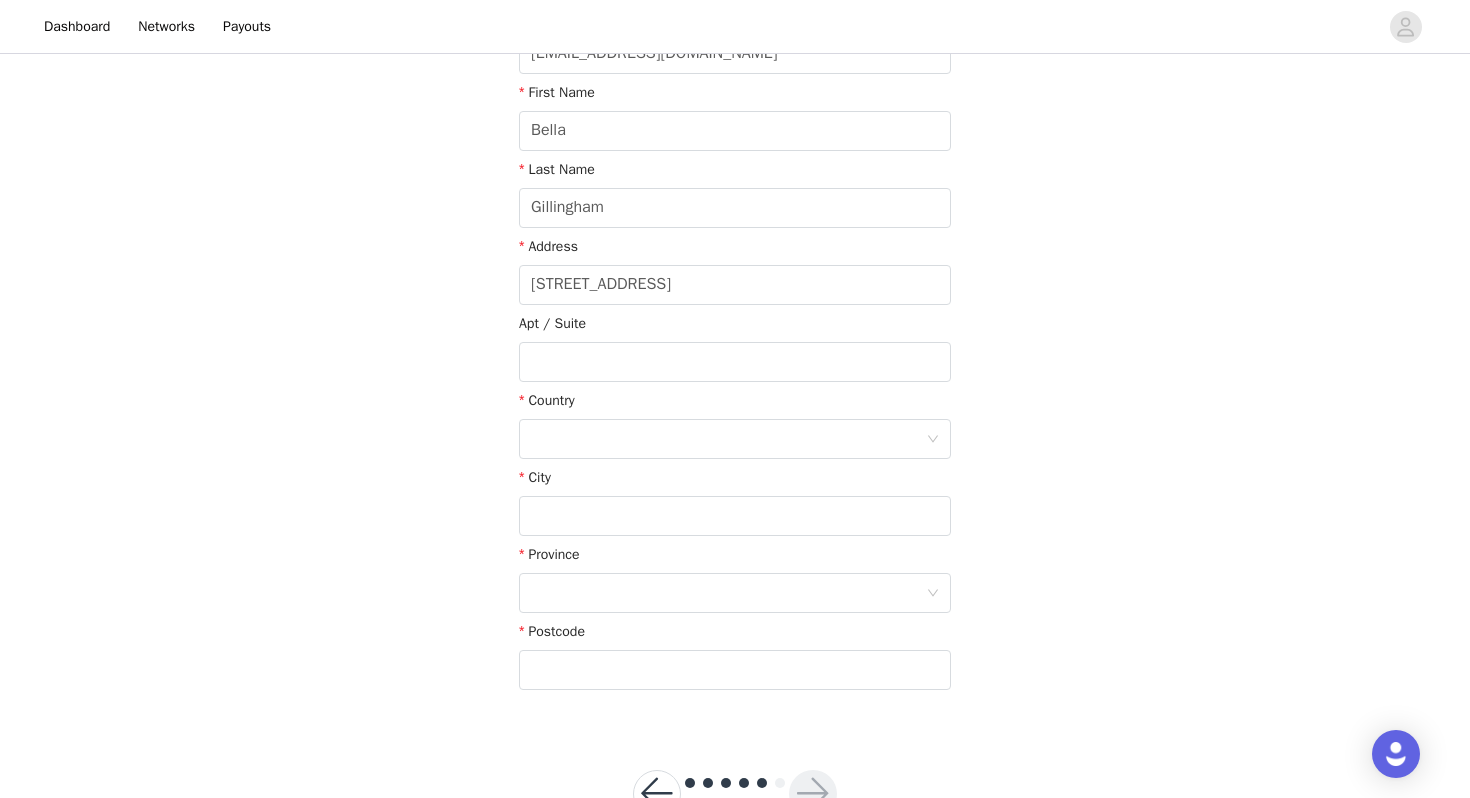 type on "[STREET_ADDRESS]" 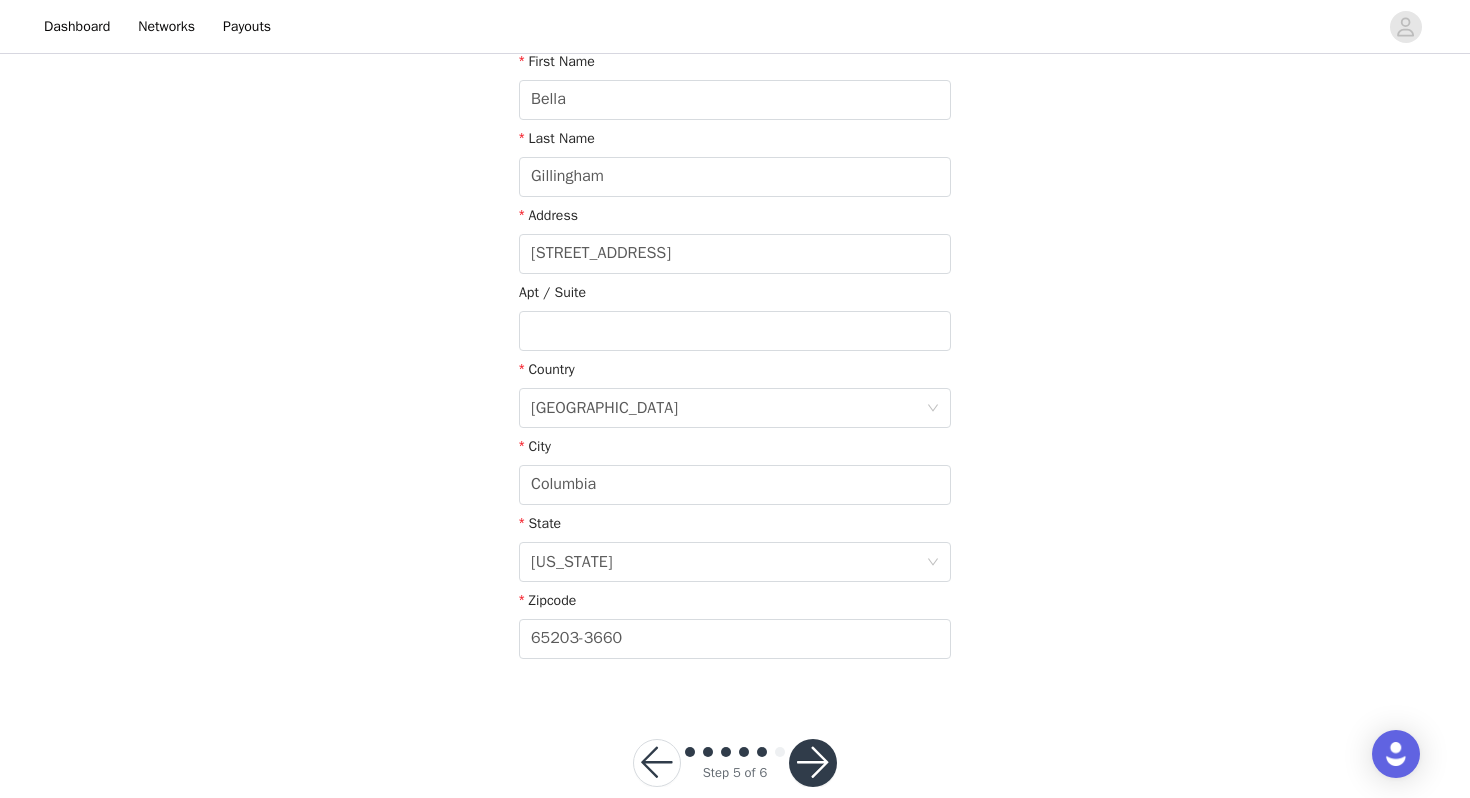 scroll, scrollTop: 436, scrollLeft: 0, axis: vertical 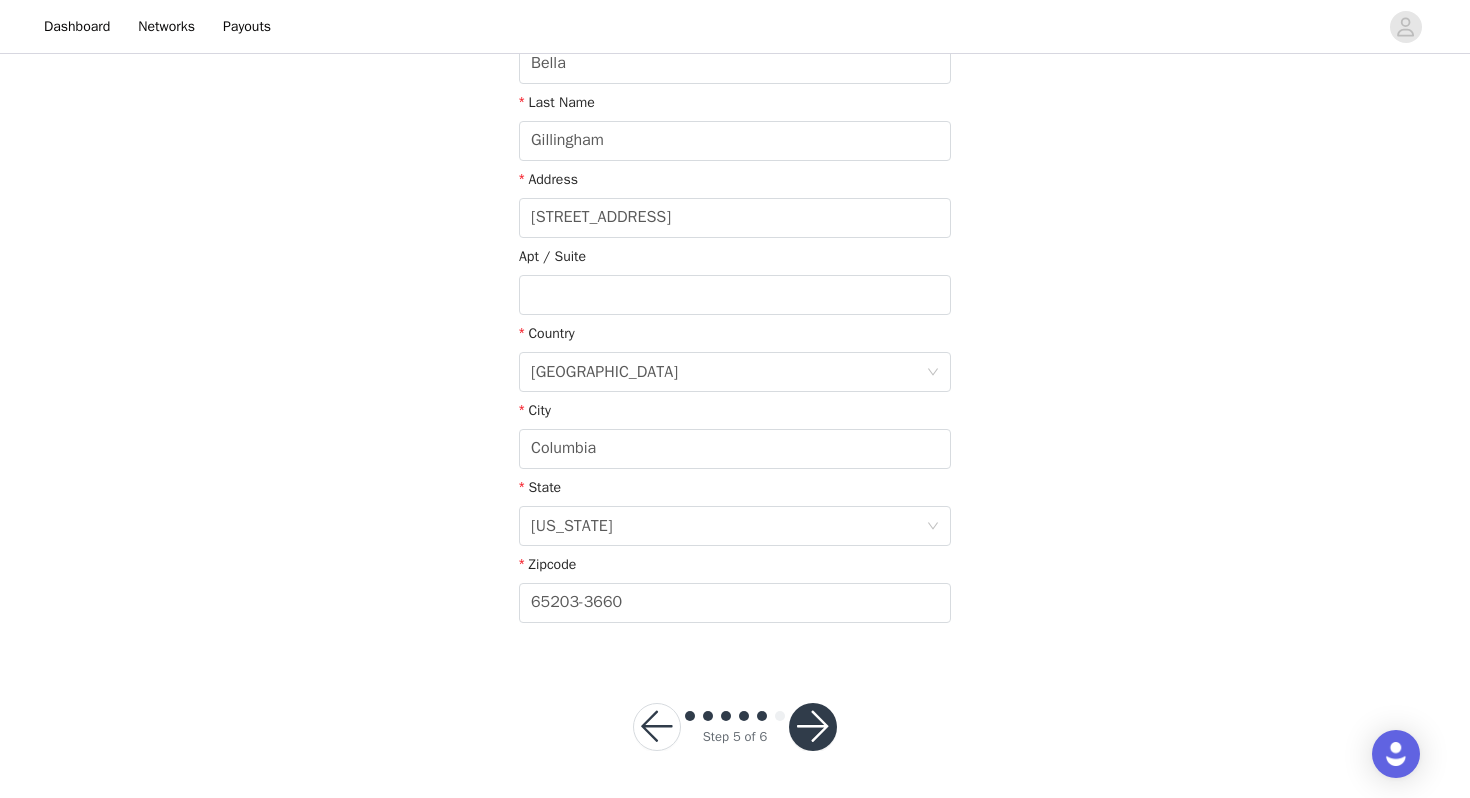 click at bounding box center (813, 727) 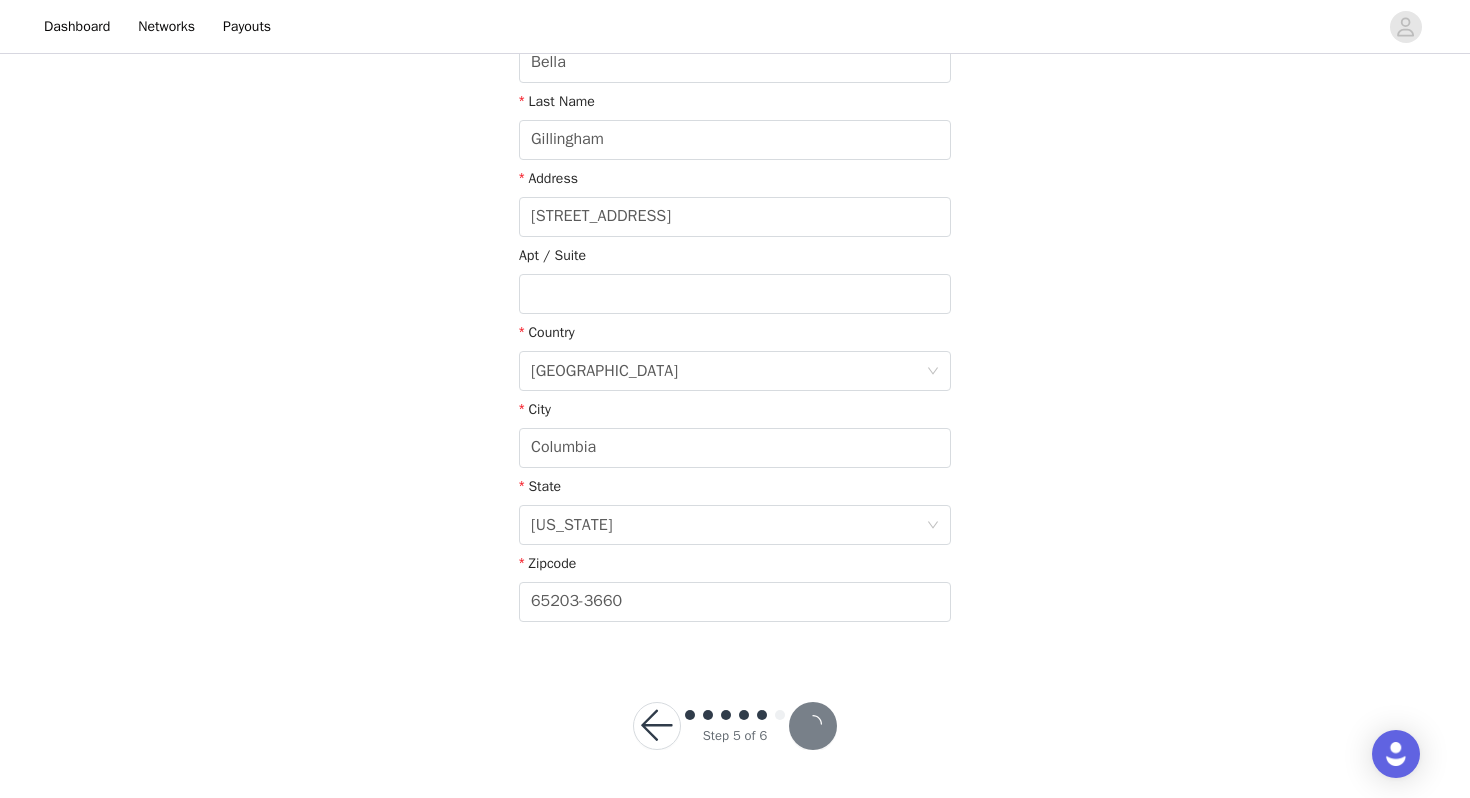 scroll, scrollTop: 362, scrollLeft: 0, axis: vertical 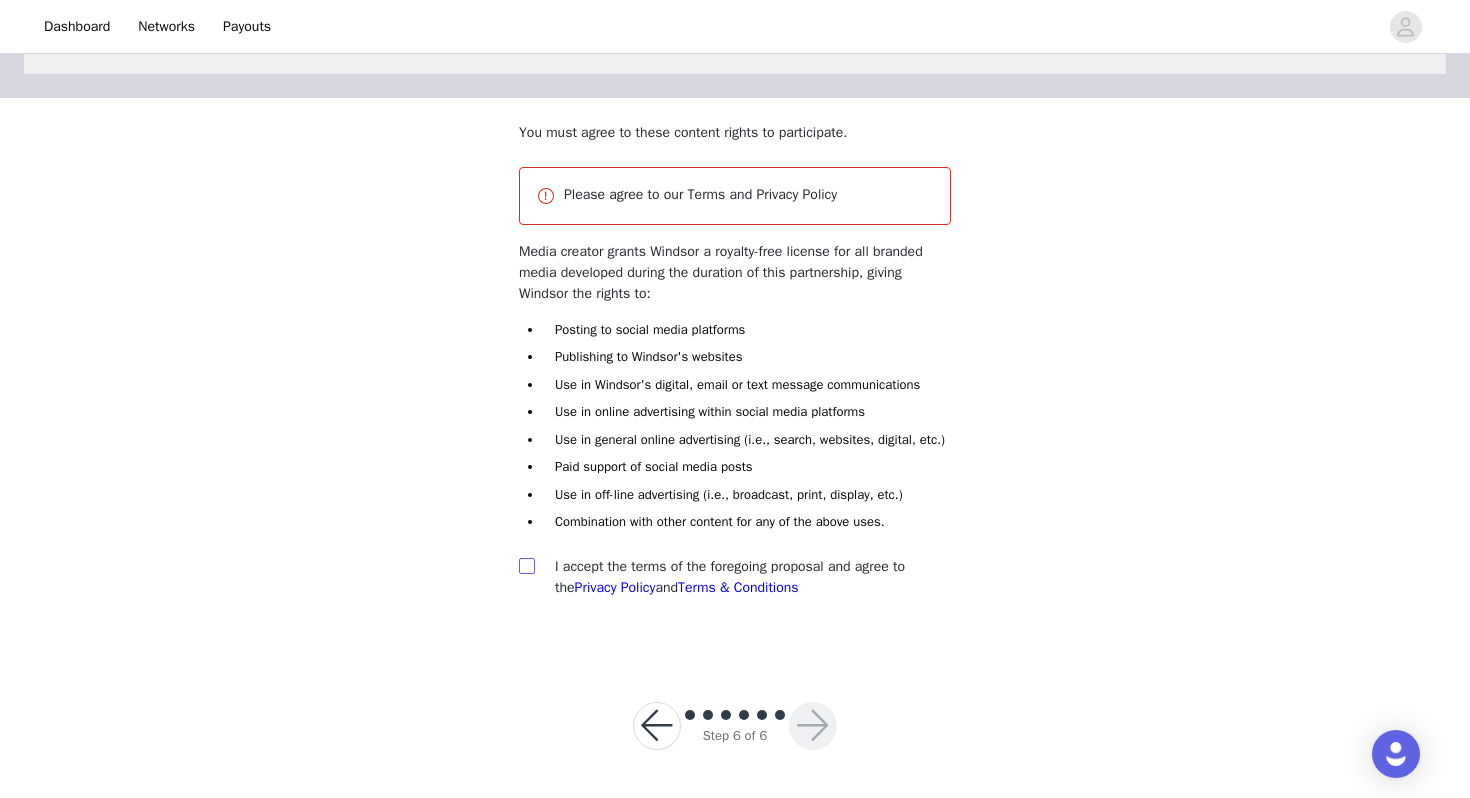 click at bounding box center [526, 565] 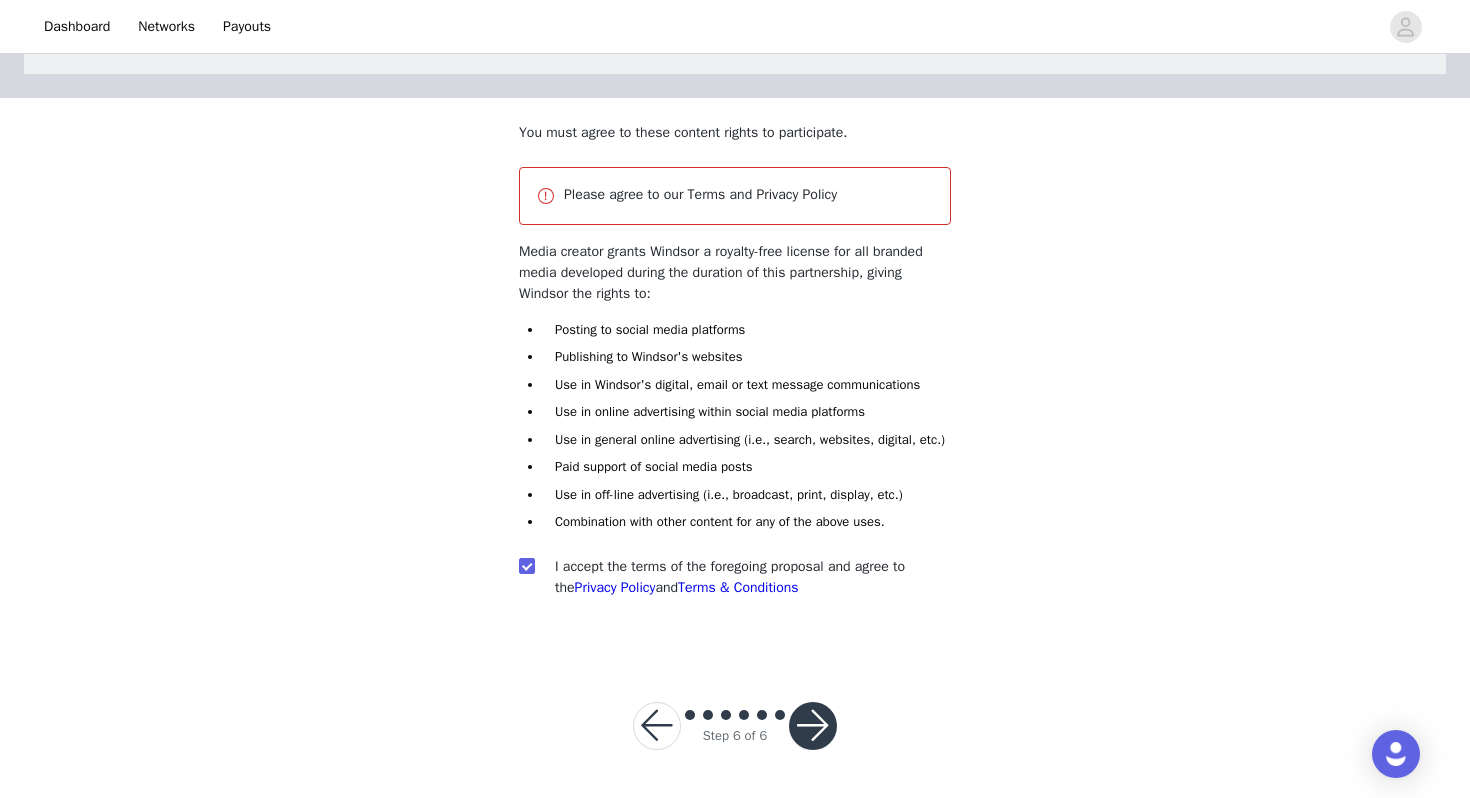 click at bounding box center [813, 726] 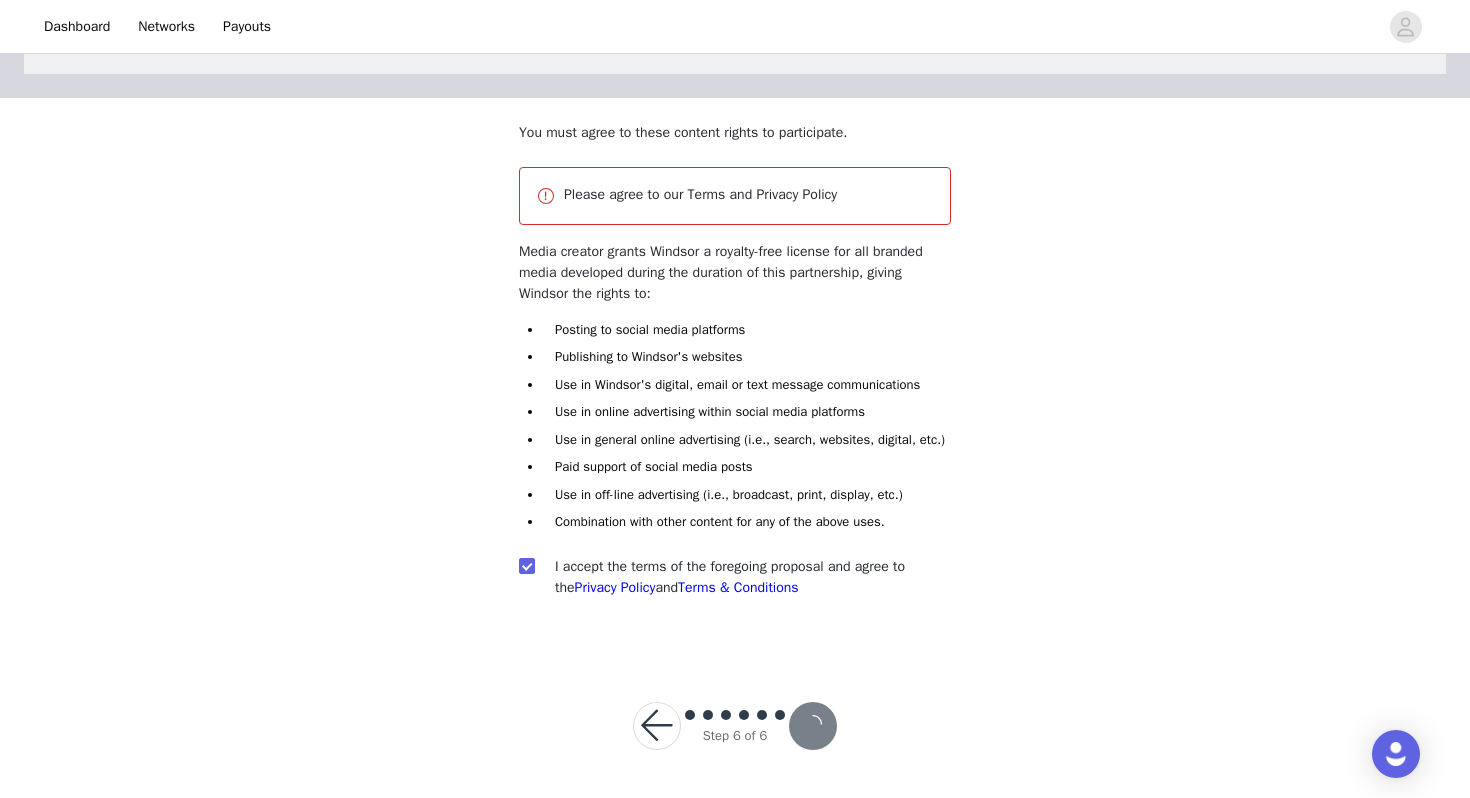 scroll, scrollTop: 57, scrollLeft: 0, axis: vertical 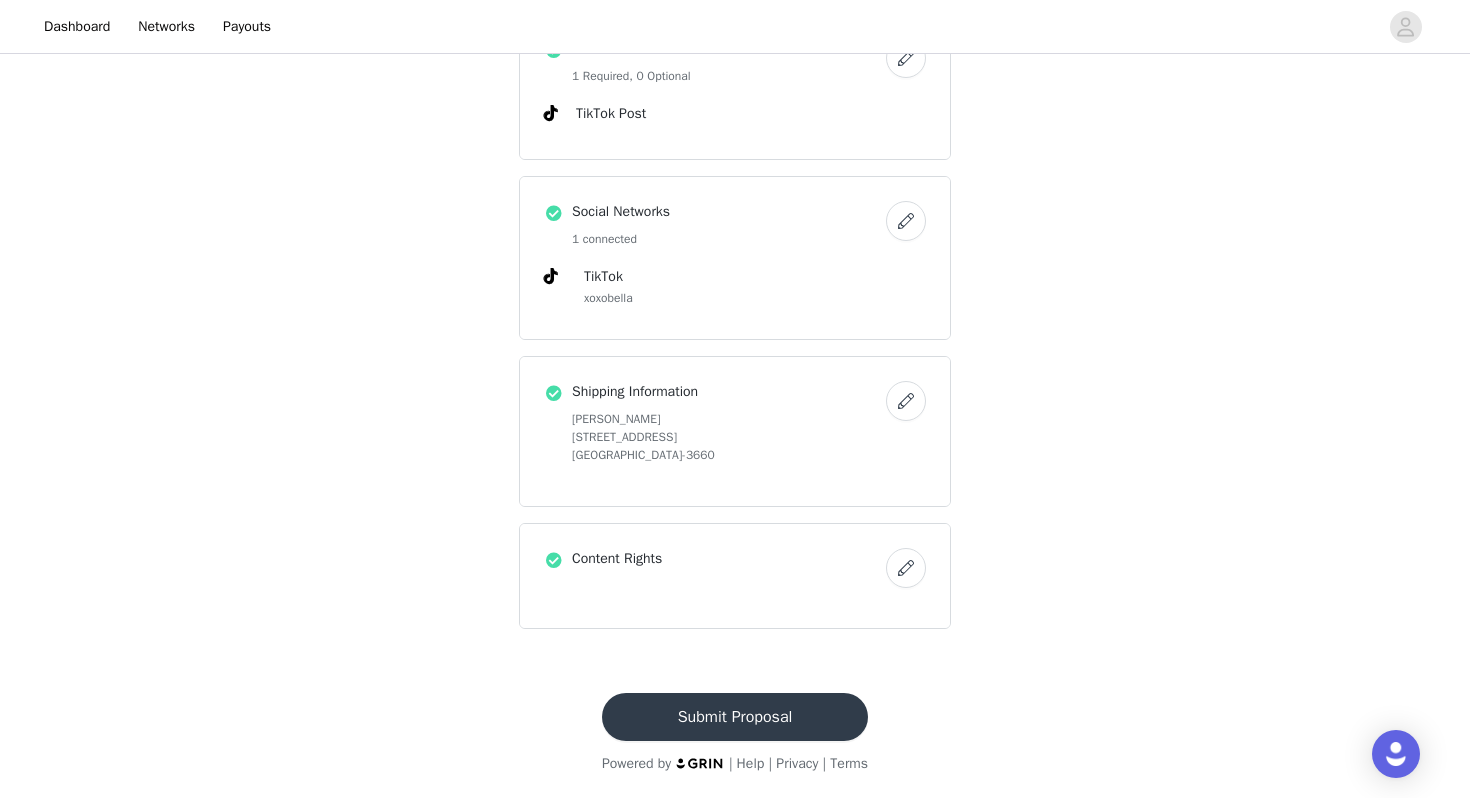 click on "Submit Proposal" at bounding box center (735, 717) 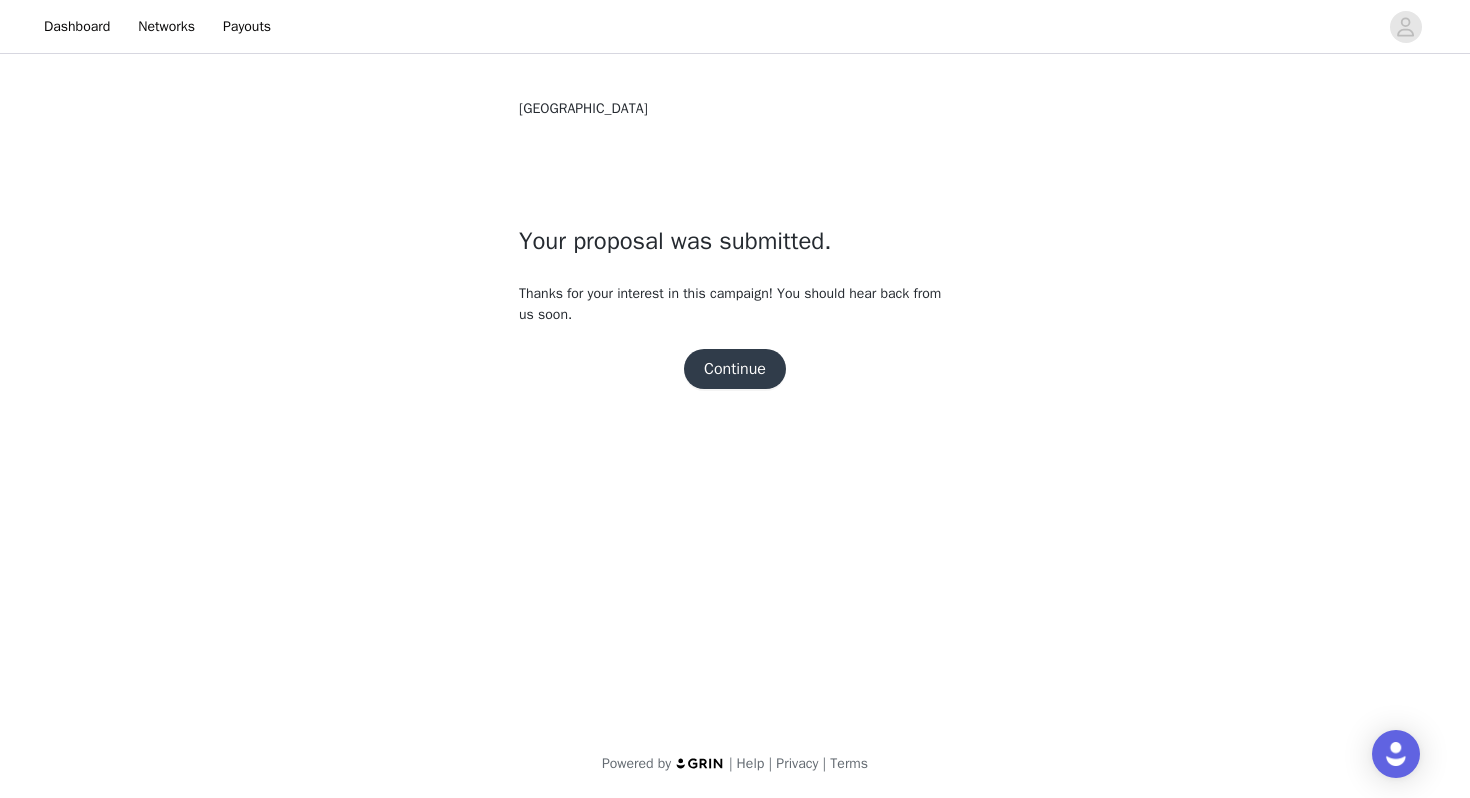 scroll, scrollTop: 0, scrollLeft: 0, axis: both 